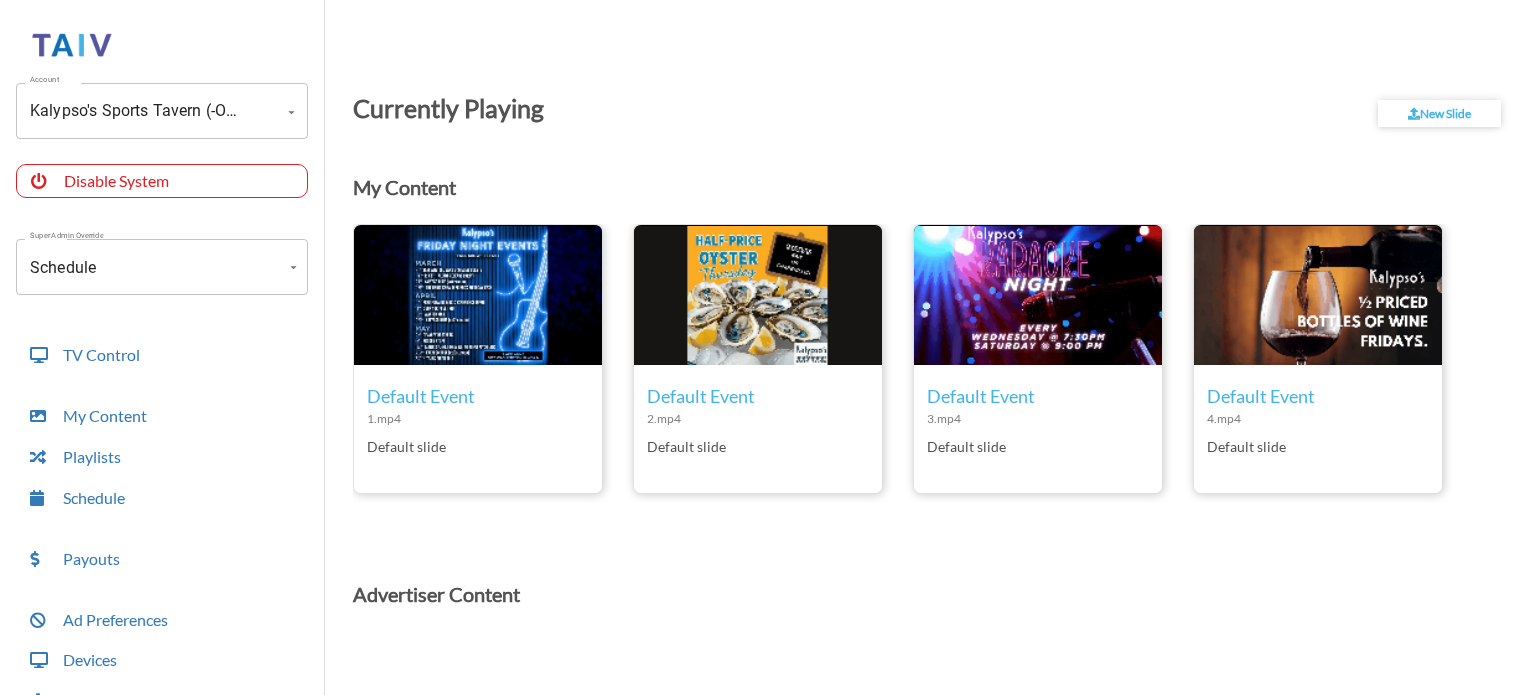 scroll, scrollTop: 0, scrollLeft: 0, axis: both 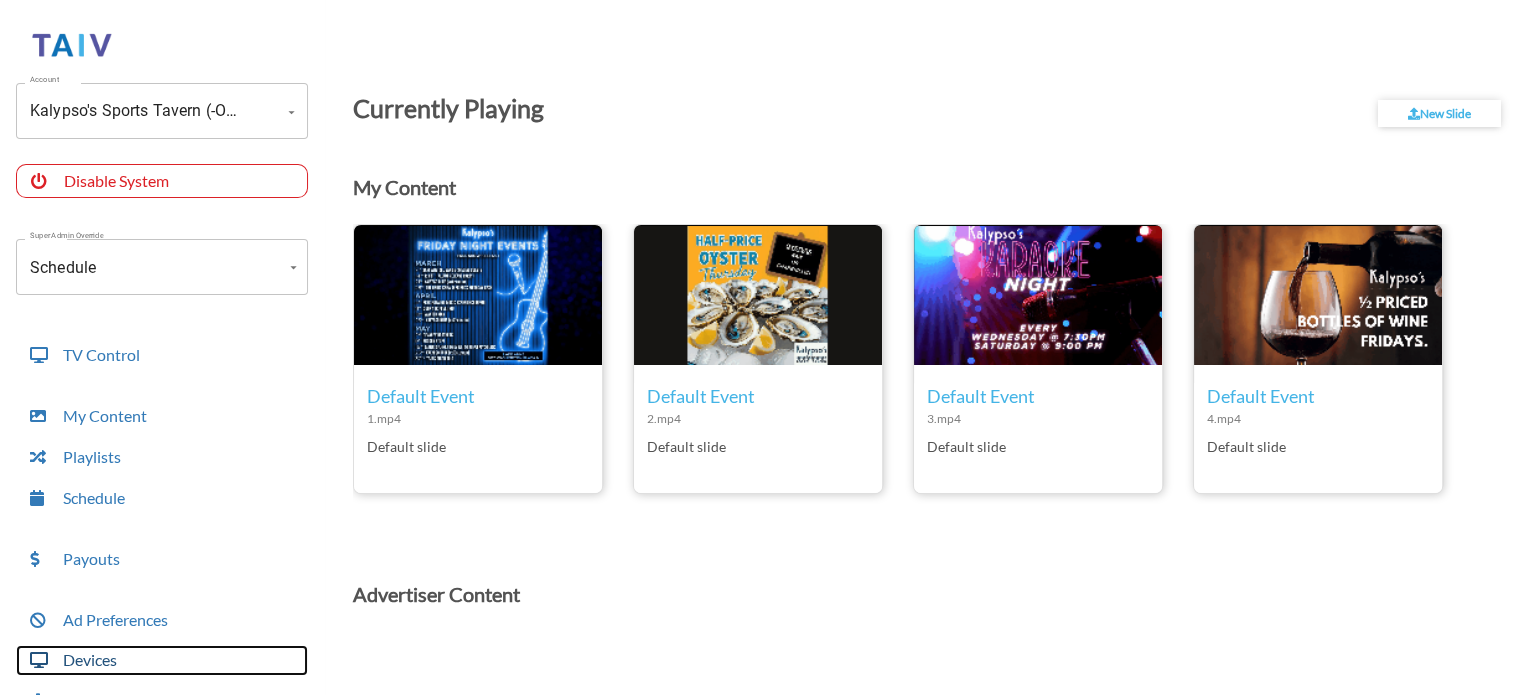 click on "Devices" at bounding box center [162, 660] 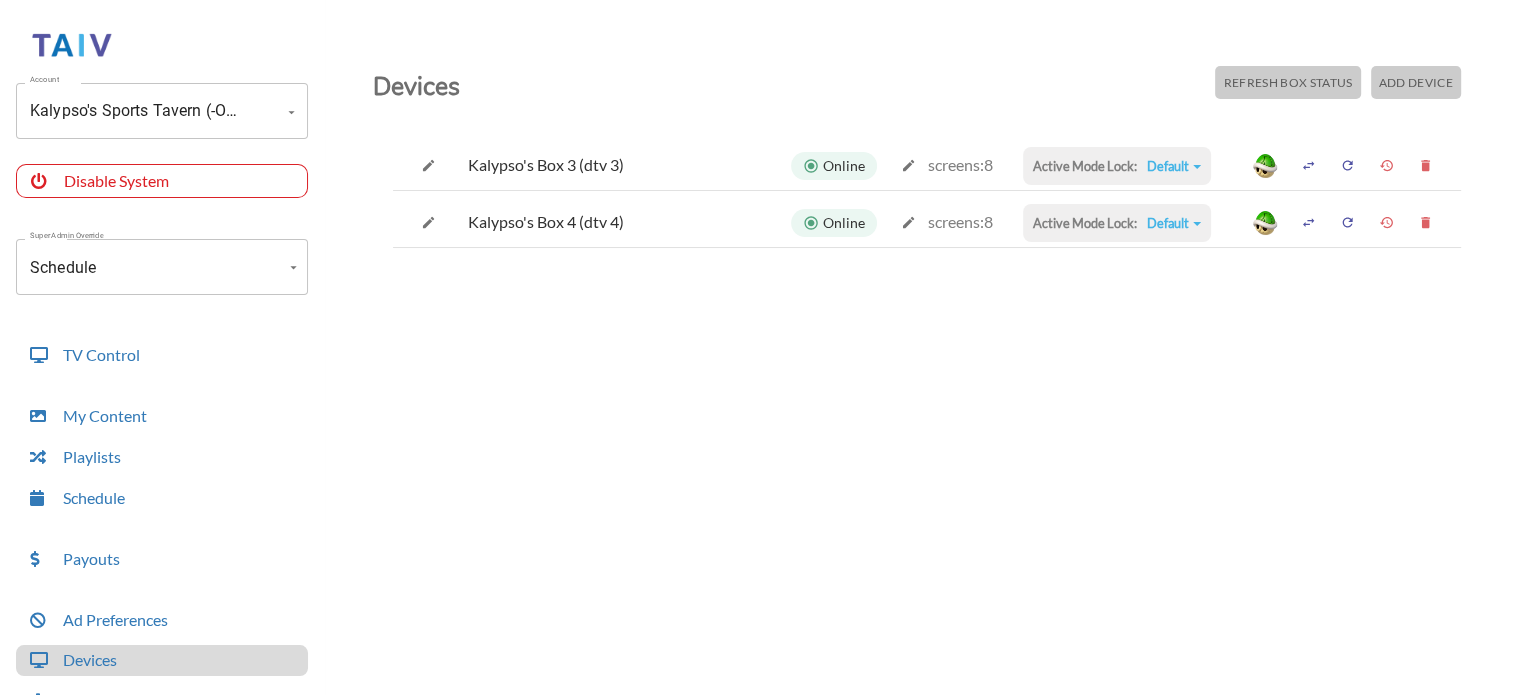 click on "Default" at bounding box center (1174, 166) 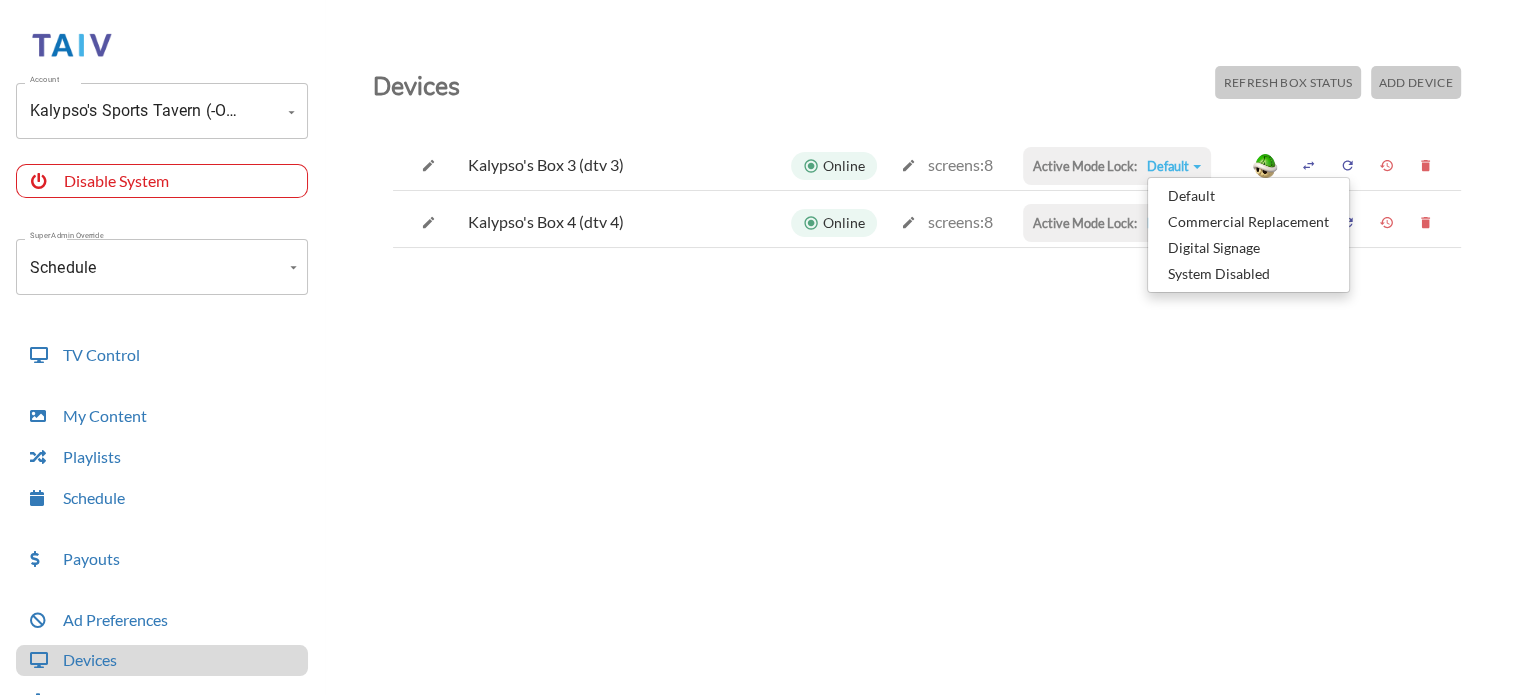 click on "Devices Refresh Box Status Add Device Kalypso's Box 3 (dtv 3) Online screens:  8 Active Mode Lock:  Default   Default Commercial Replacement Digital Signage System Disabled Kalypso's Box 4 (dtv 4) Online screens:  8 Active Mode Lock:  Default   Default Commercial Replacement Digital Signage System Disabled" at bounding box center [927, 397] 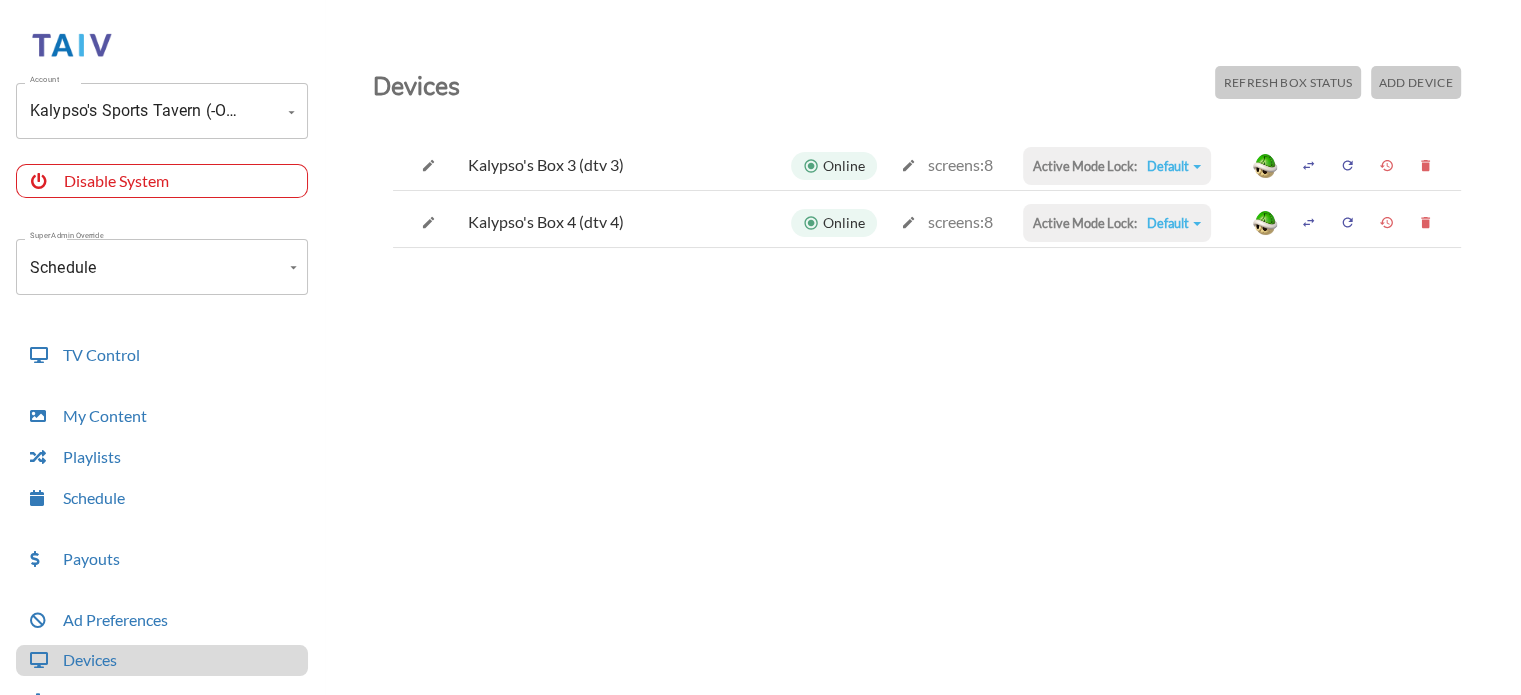 click on "Default" at bounding box center [1174, 166] 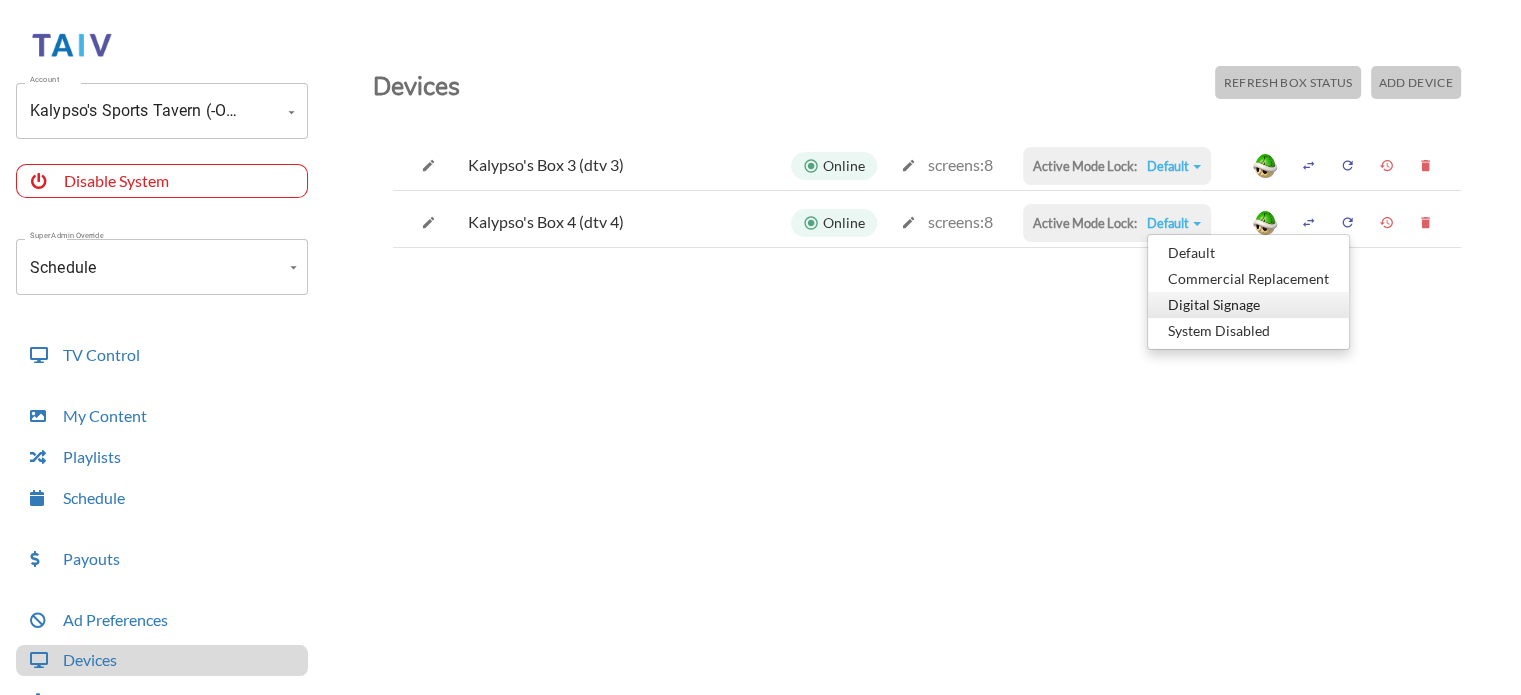 click on "Digital Signage" at bounding box center [1248, 253] 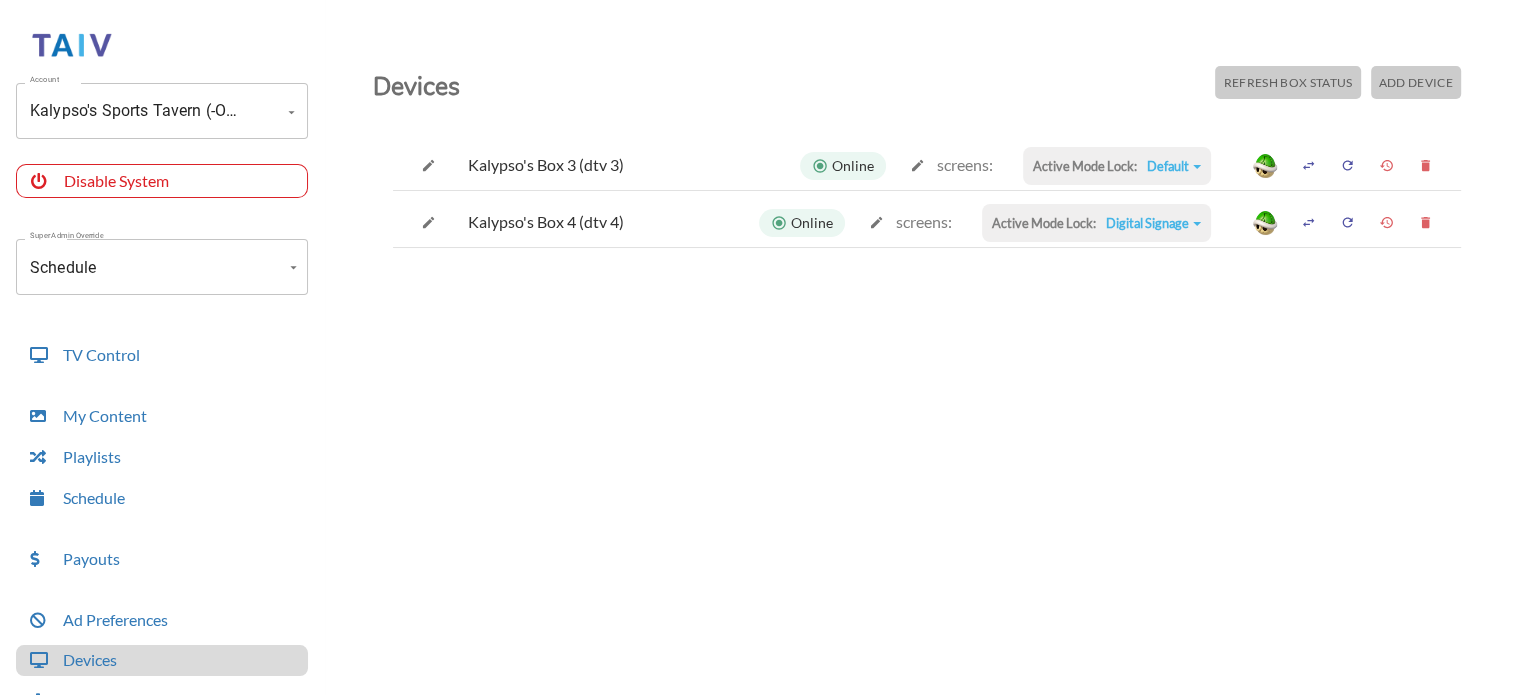 click on "Digital Signage" at bounding box center (1174, 166) 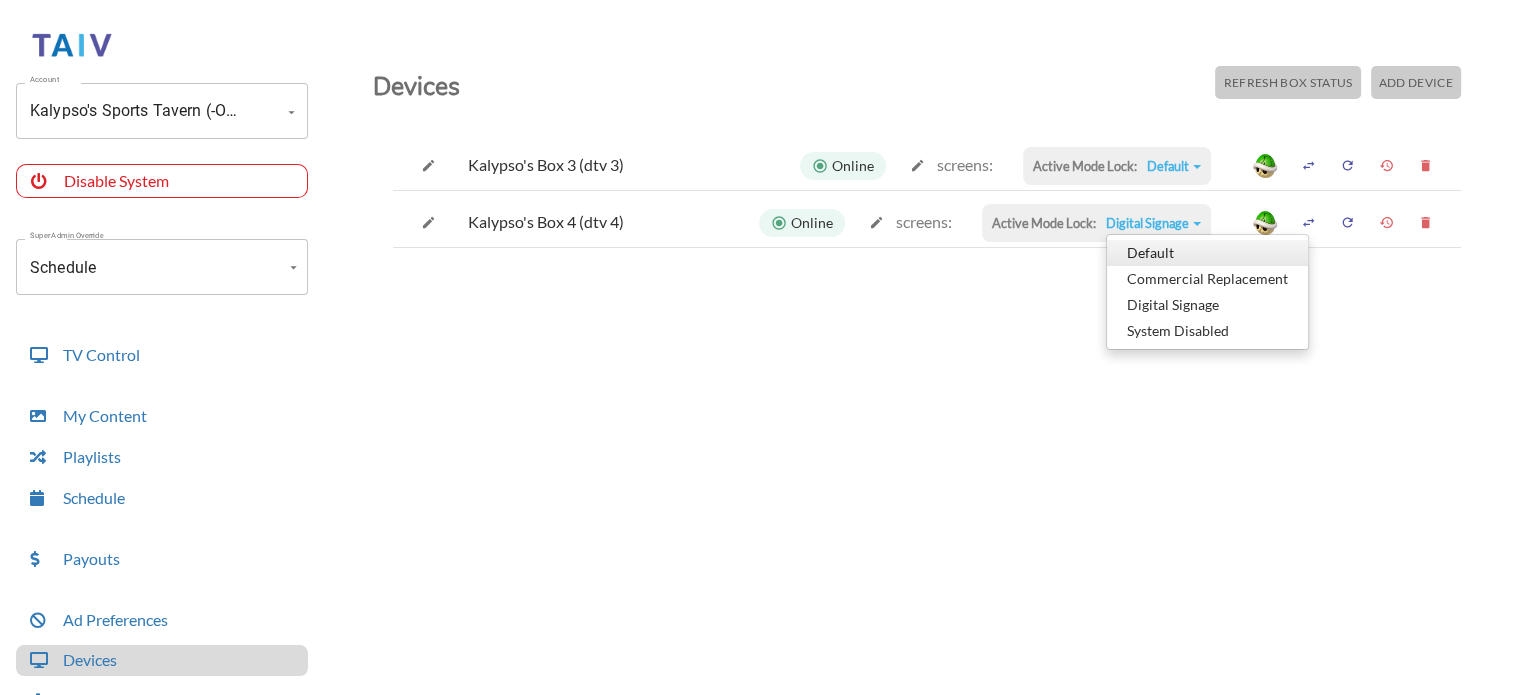 click on "Default" at bounding box center (1207, 253) 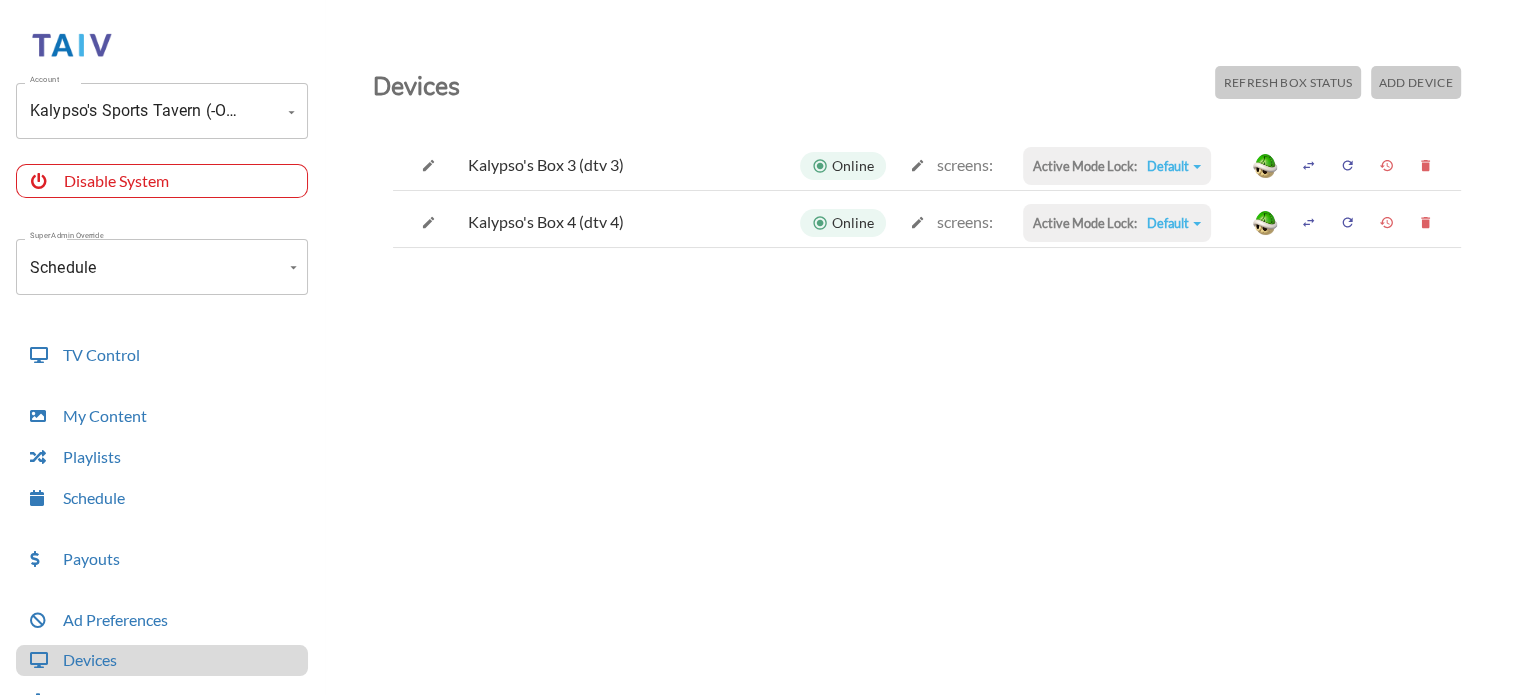 click on "Default" at bounding box center [1174, 166] 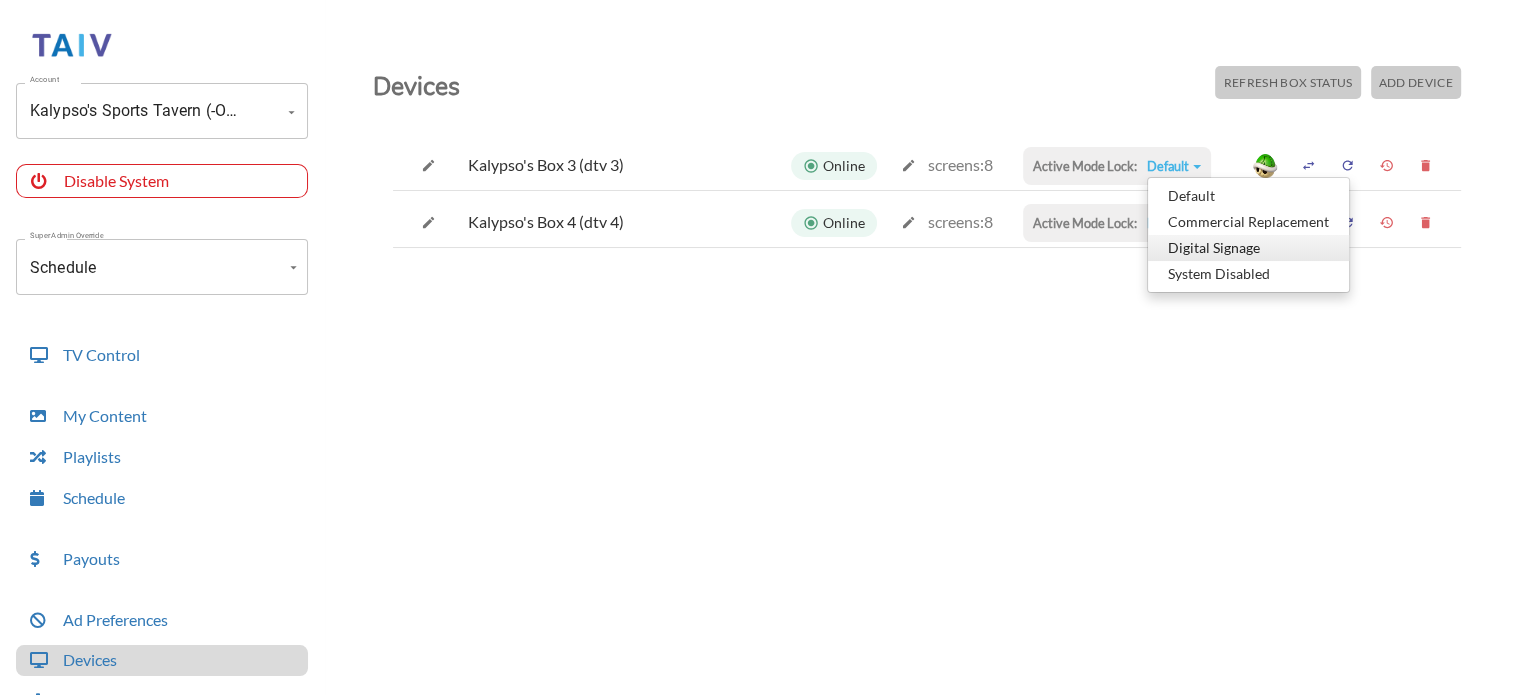click on "Digital Signage" at bounding box center (1248, 196) 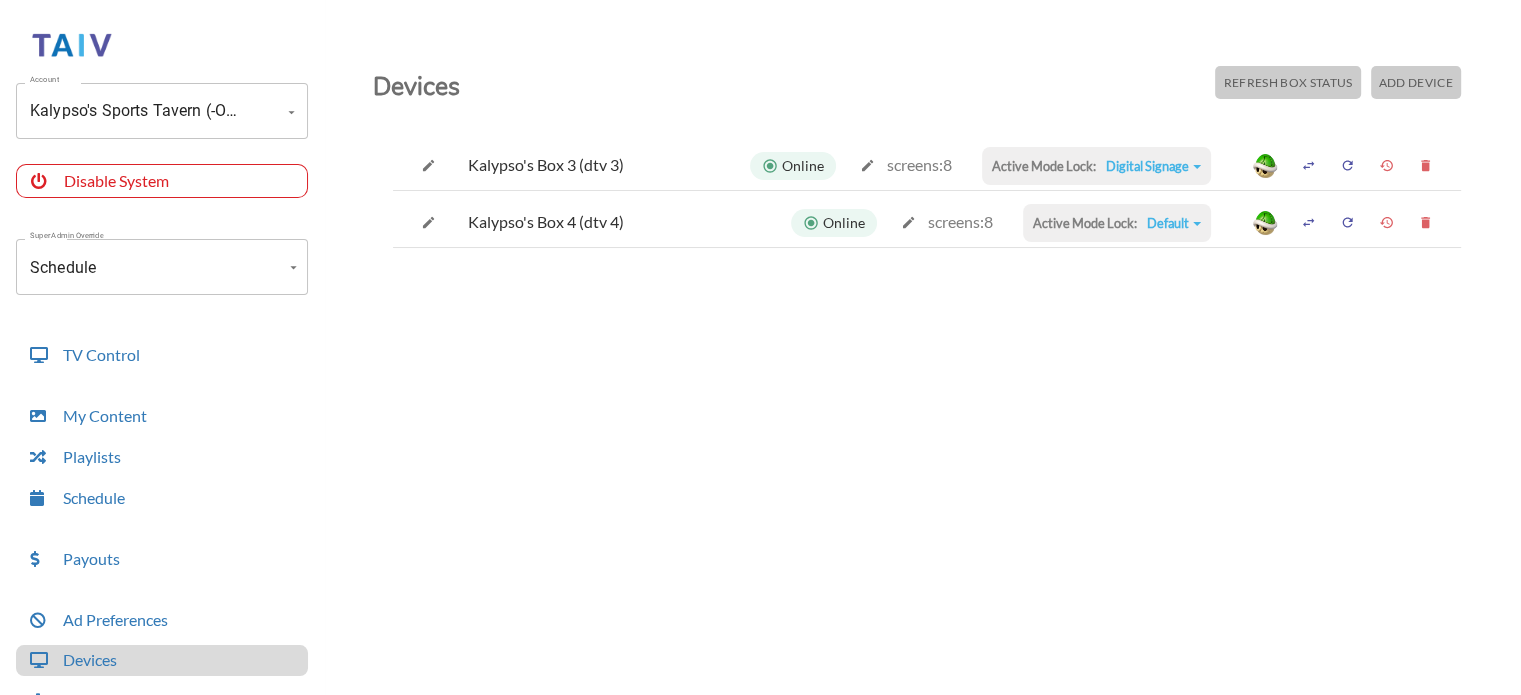 click on "Digital Signage" at bounding box center [1153, 166] 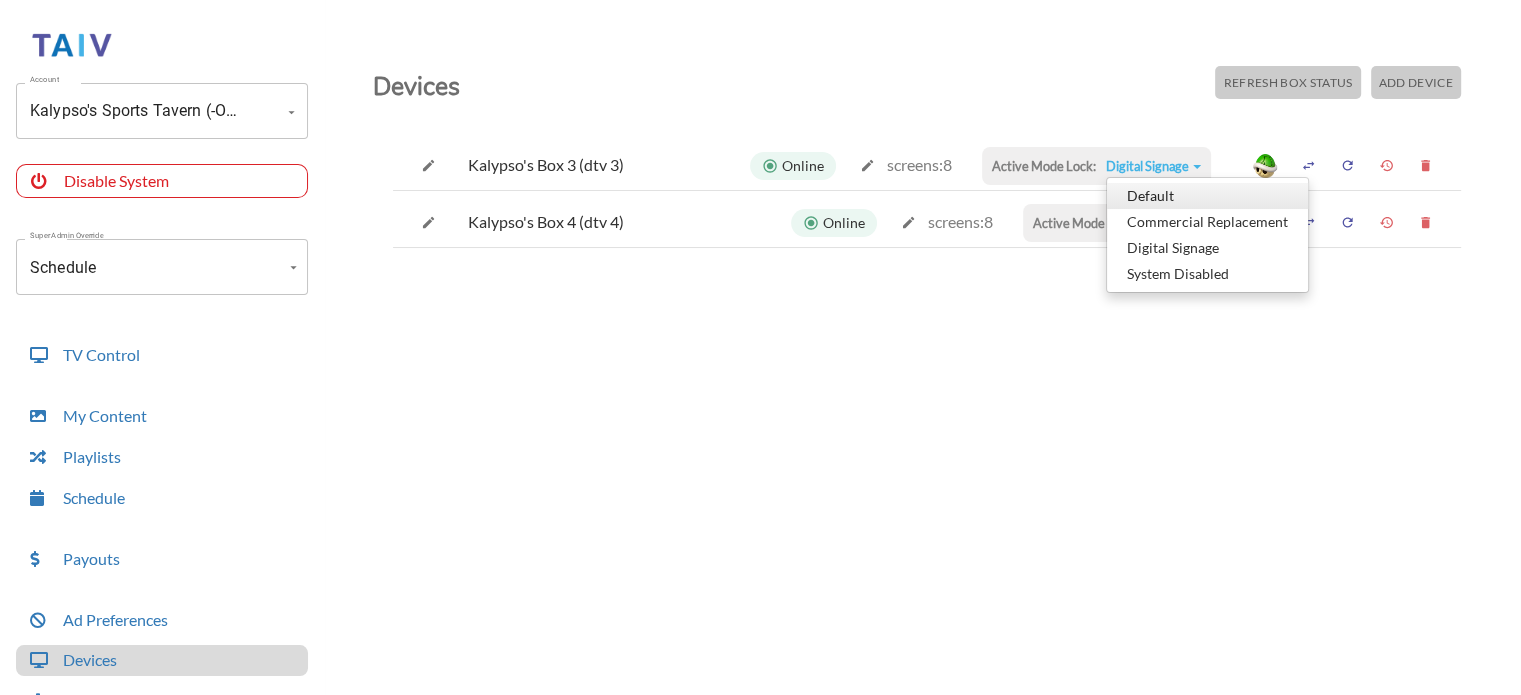 click on "Default" at bounding box center [1207, 196] 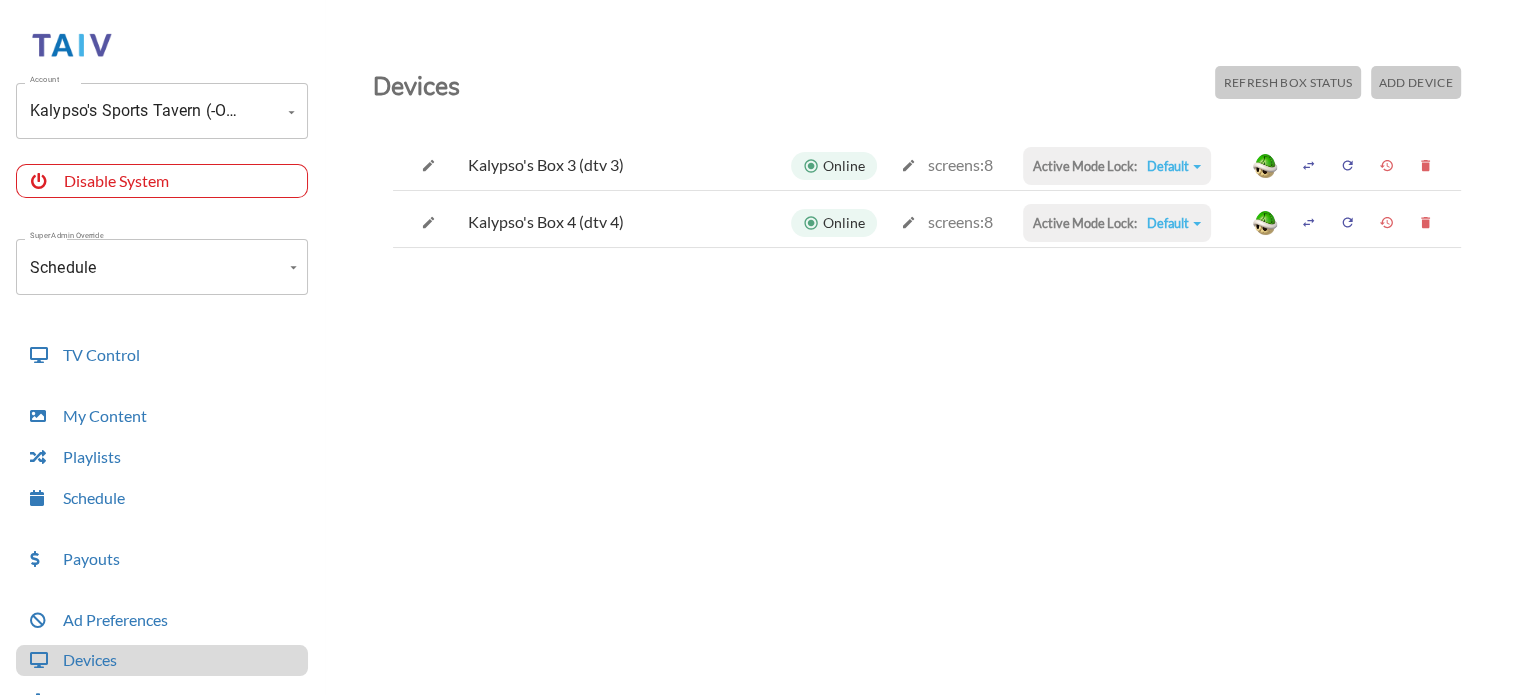 click on "Default" at bounding box center (1174, 166) 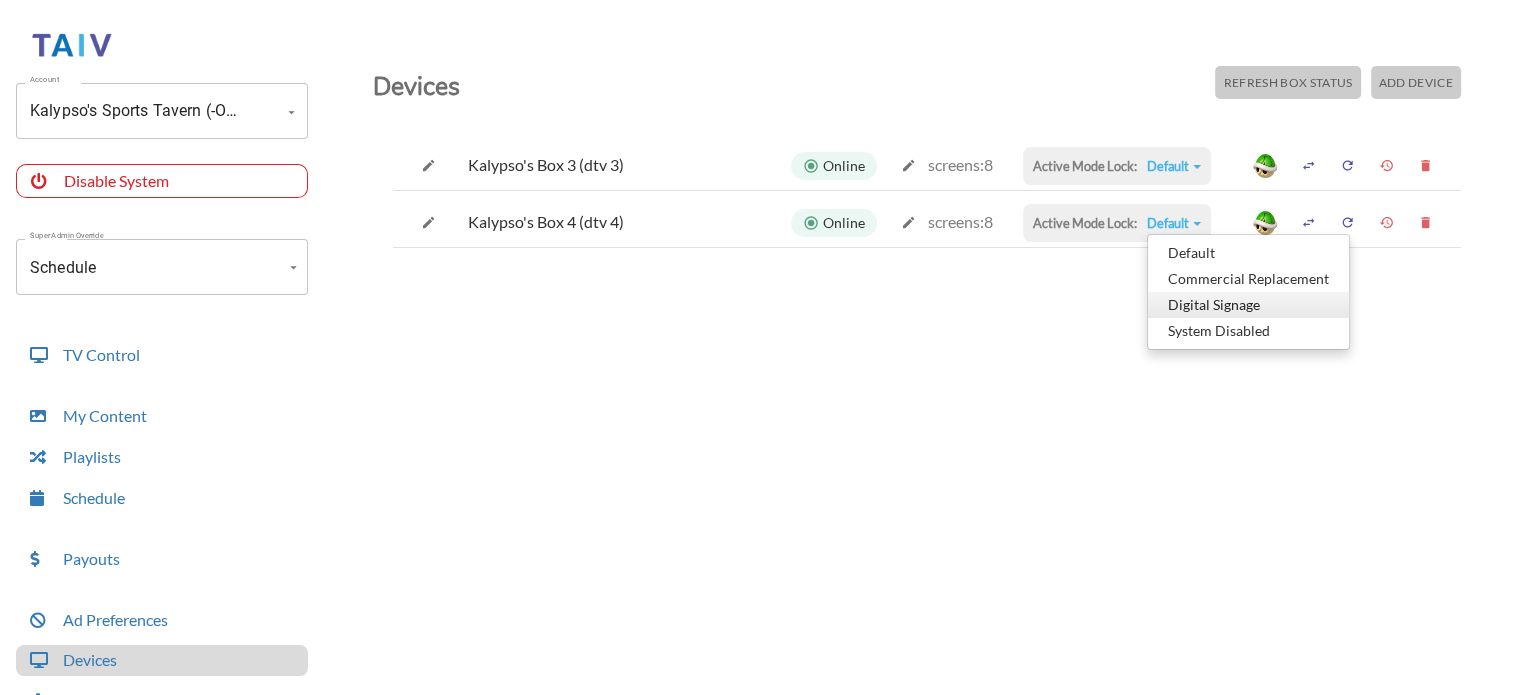 click on "Digital Signage" at bounding box center (1248, 253) 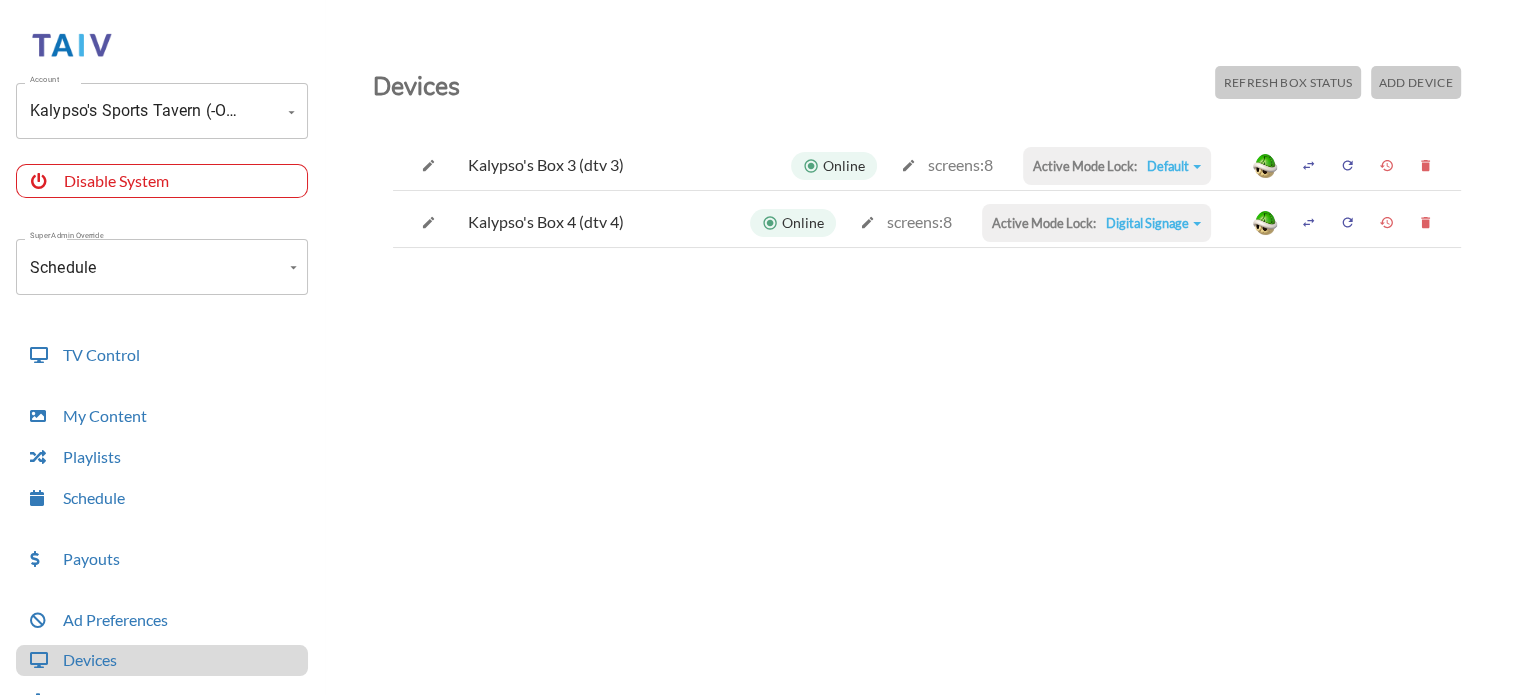 click on "Digital Signage" at bounding box center [1174, 166] 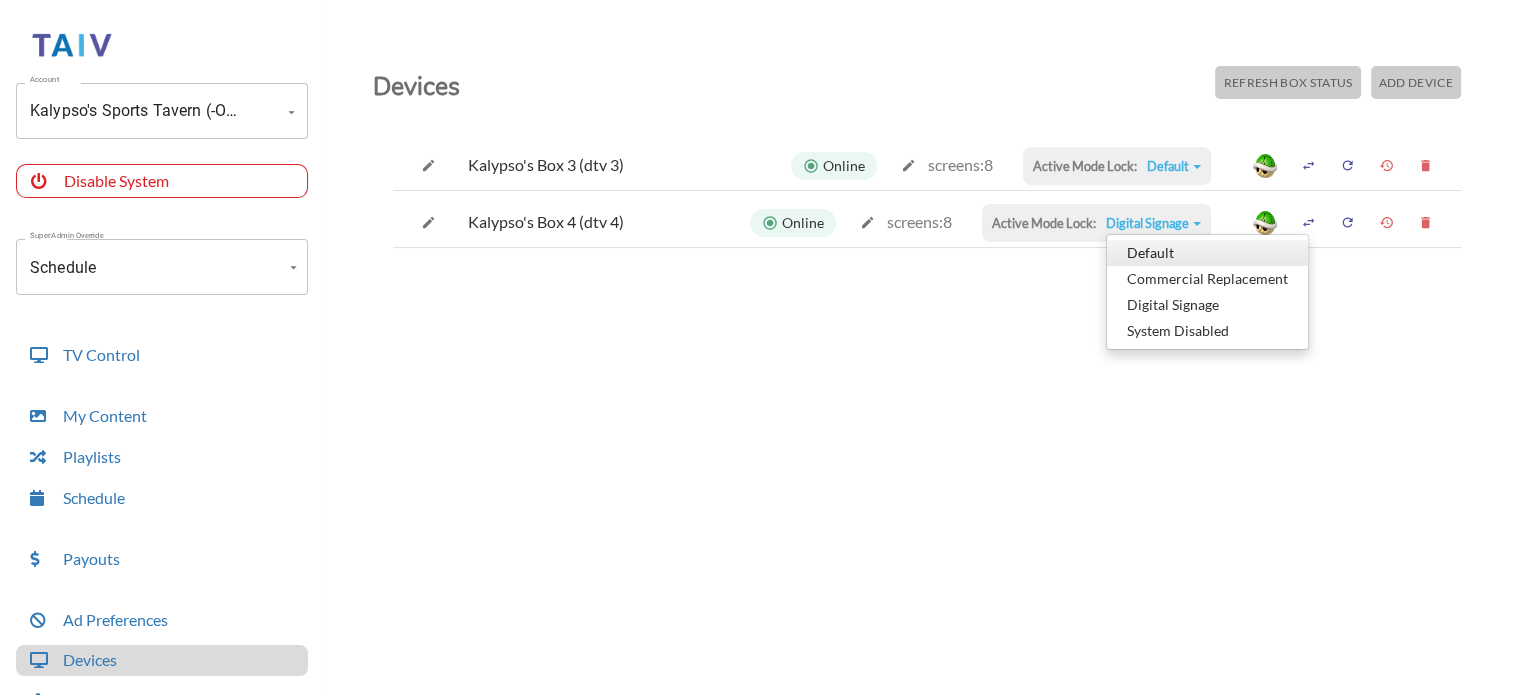 click on "Default" at bounding box center [1207, 253] 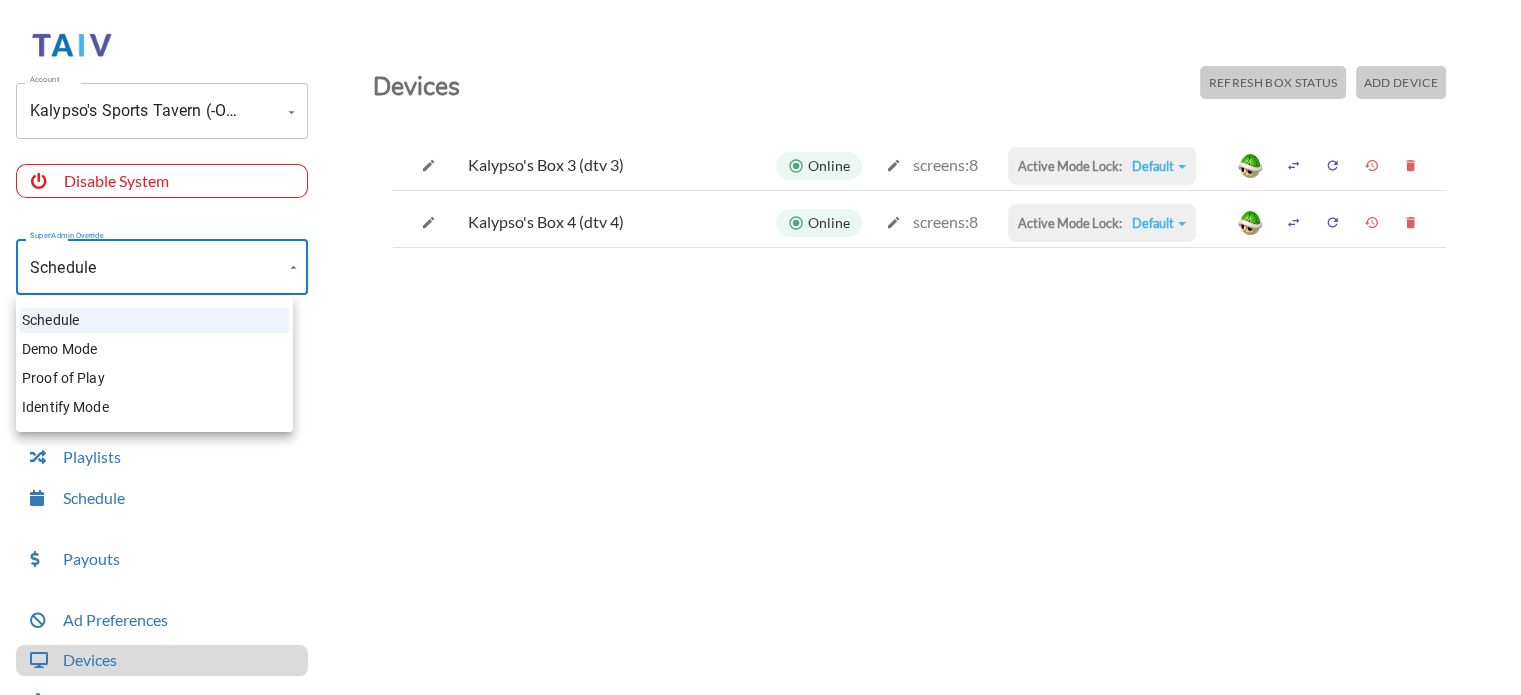 click on "Account Kalypso's Sports Tavern (-OQxm6ISY981R7hq1kP3) Account Disable System Super Admin Override Schedule Schedule Mode Mode TV Control My Content Playlists Schedule Payouts Ad Preferences Devices Settings Super Admin Dashboard Ad Manager Log Out Devices Refresh Box Status Add Device Kalypso's Box 3 (dtv 3) Online screens:  8 Active Mode Lock:  Default   Default Commercial Replacement Digital Signage System Disabled Kalypso's Box 4 (dtv 4) Online screens:  8 Active Mode Lock:  Default   Default Commercial Replacement Digital Signage System Disabled Schedule Demo Mode Proof of Play Identify Mode" at bounding box center (760, 352) 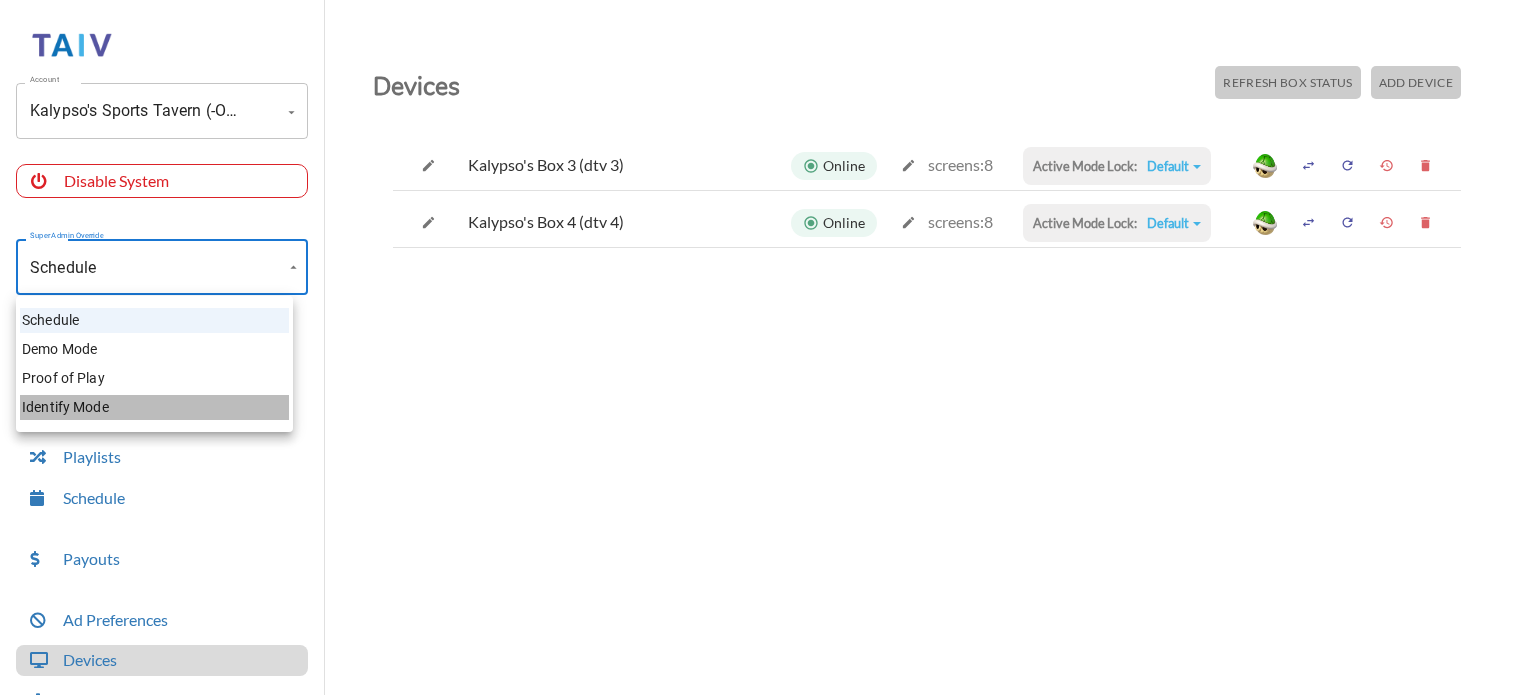 click on "Identify Mode" at bounding box center (154, 407) 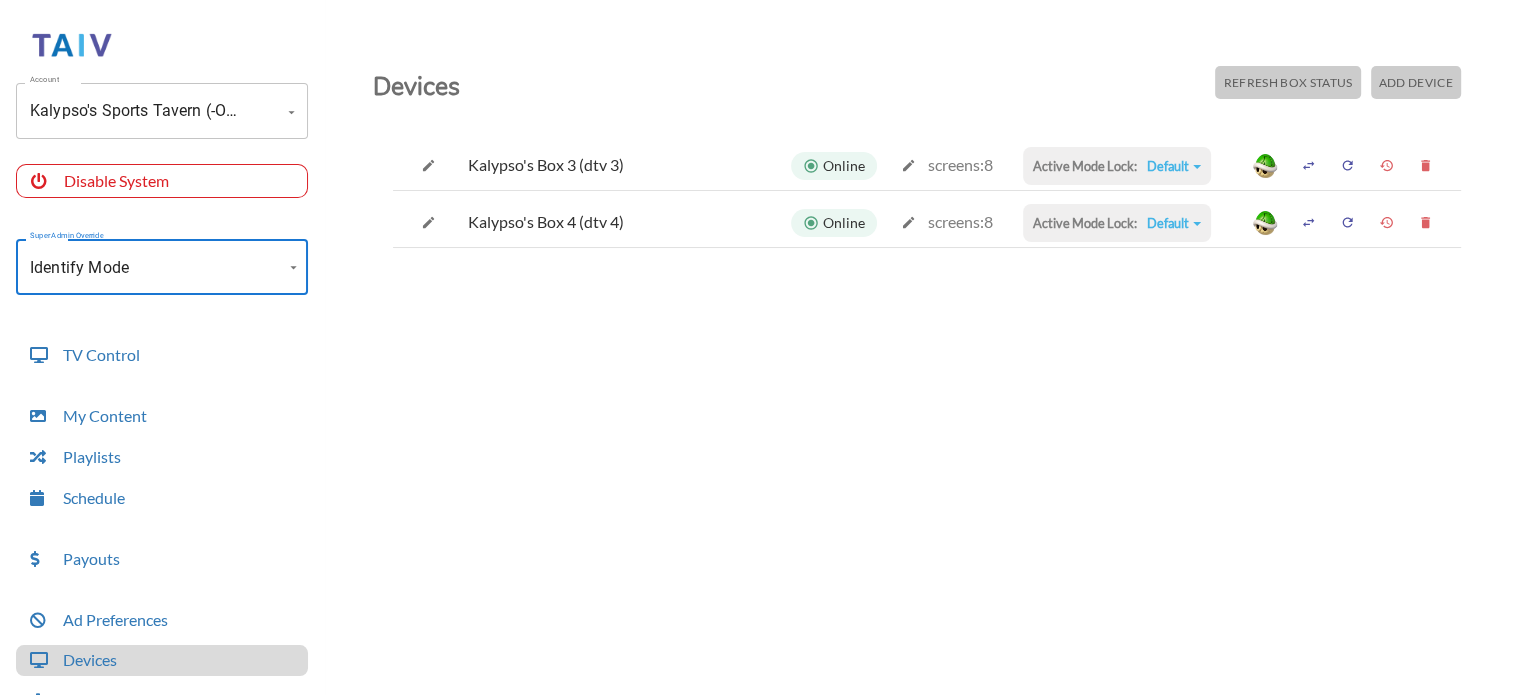 click on "Account Kalypso's Sports Tavern (-OQxm6ISY981R7hq1kP3) Account Disable System Super Admin Override Identify Mode Identify Mode Mode TV Control My Content Playlists Schedule Payouts Ad Preferences Devices Settings Super Admin Dashboard Ad Manager Log Out Devices Refresh Box Status Add Device Kalypso's Box 3 (dtv 3) Online screens:  8 Active Mode Lock:  Default   Default Commercial Replacement Digital Signage System Disabled Kalypso's Box 4 (dtv 4) Online screens:  8 Active Mode Lock:  Default   Default Commercial Replacement Digital Signage System Disabled" at bounding box center [760, 352] 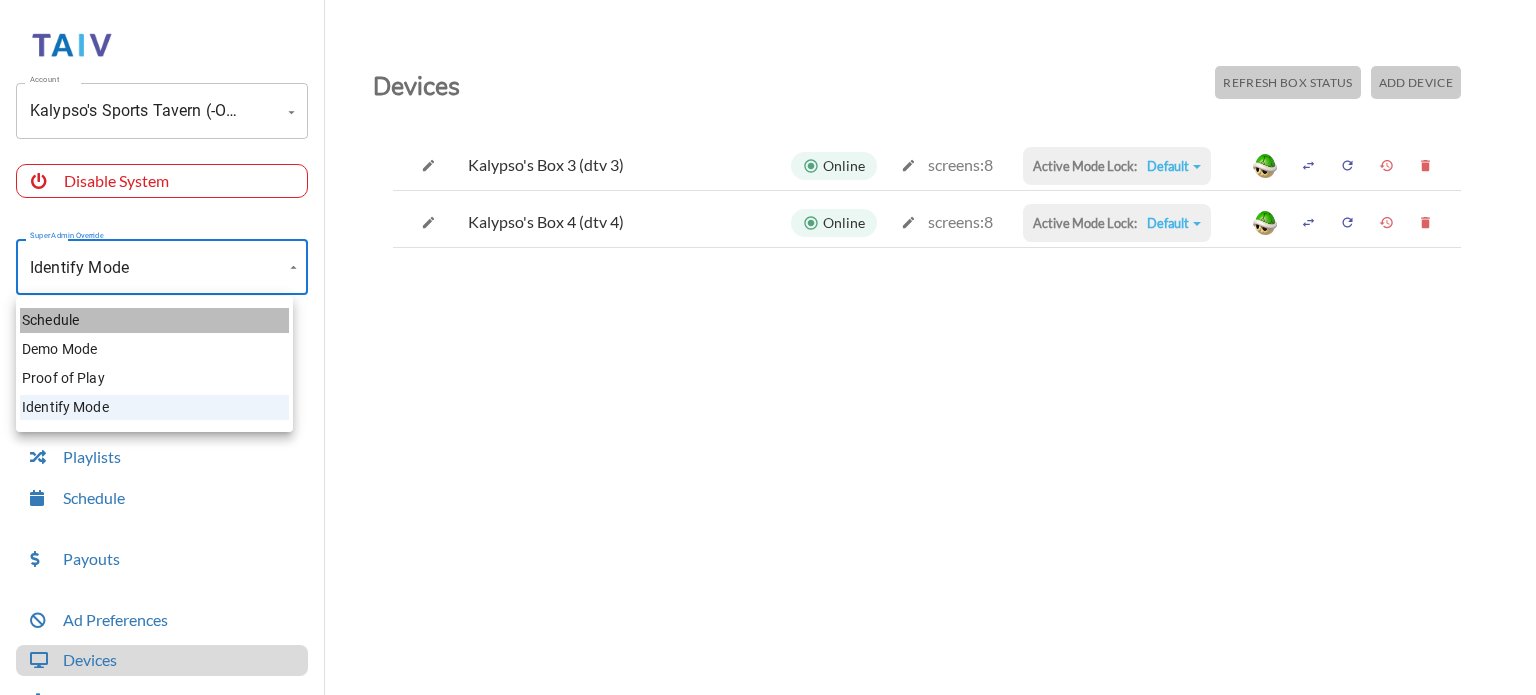 click on "Schedule" at bounding box center (154, 320) 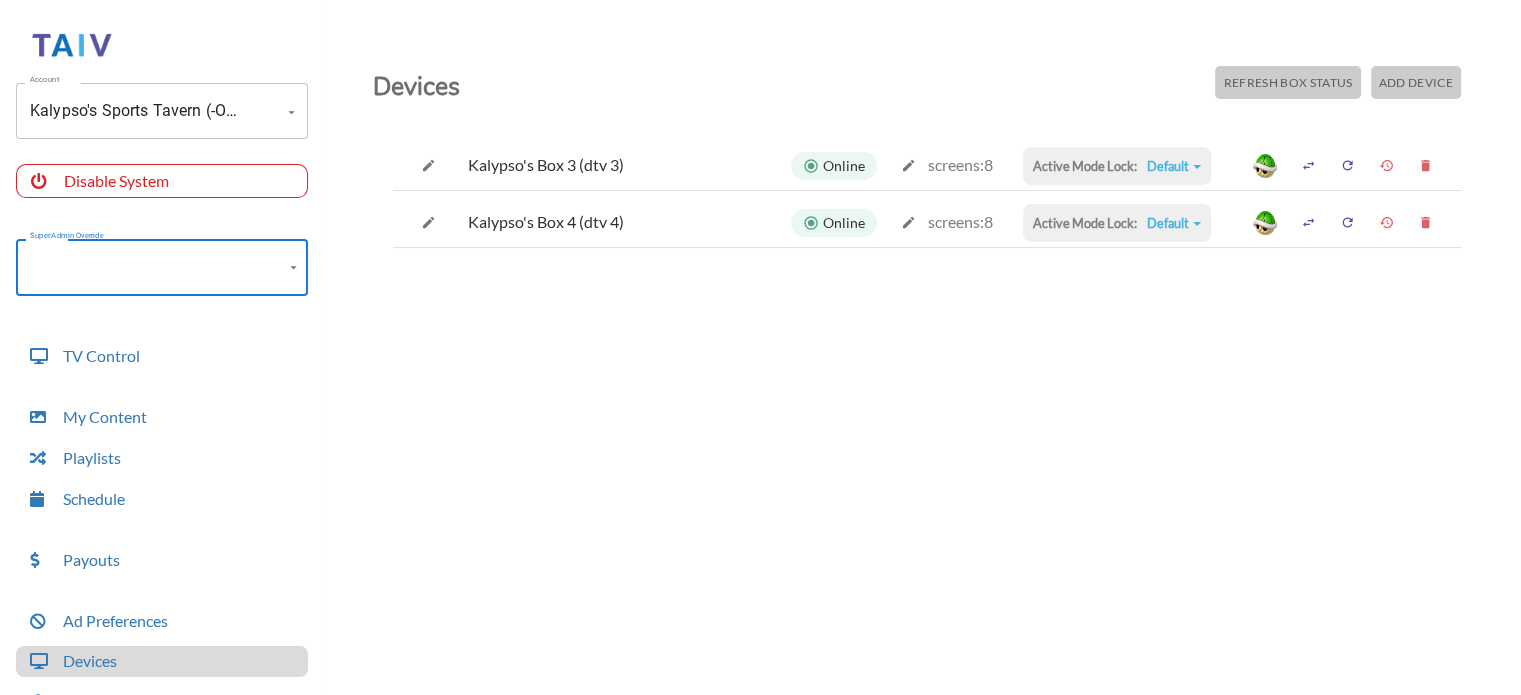 click on "Default" at bounding box center [1174, 166] 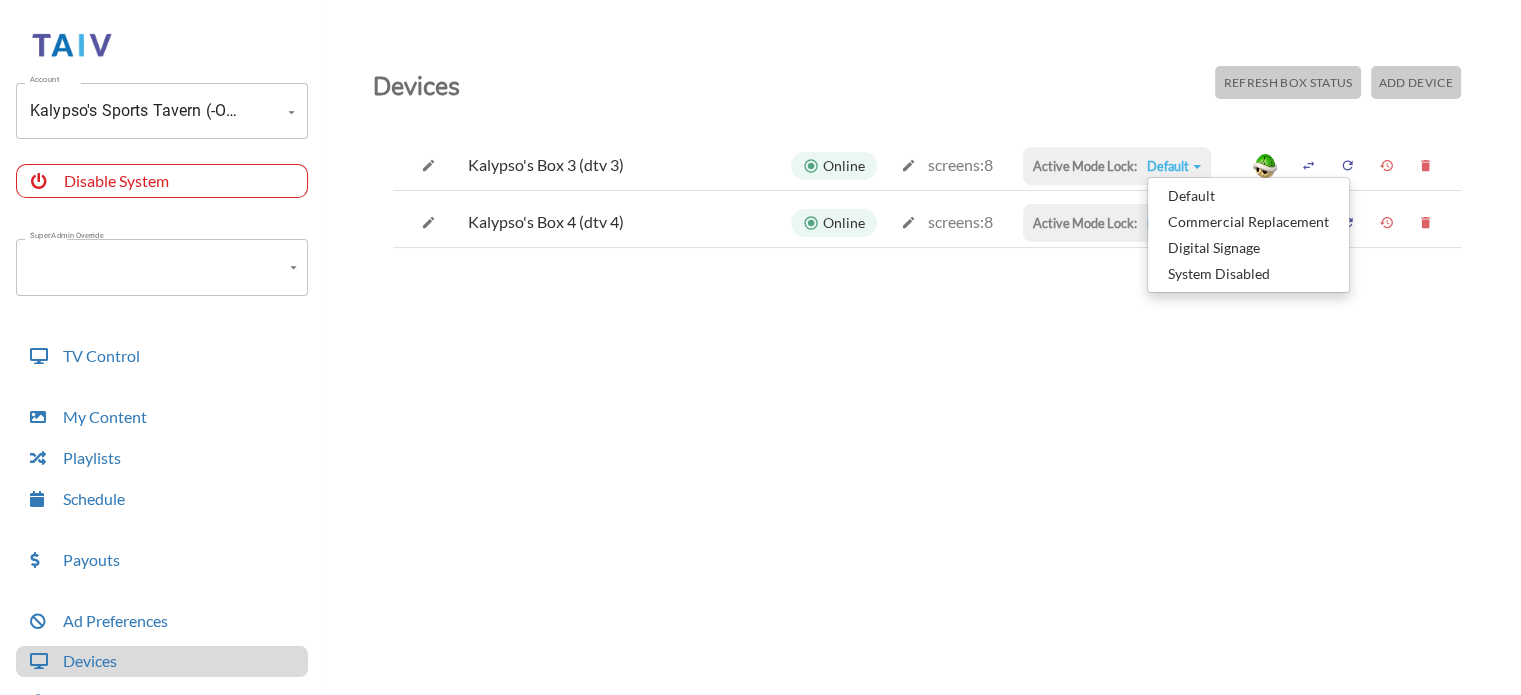 click on "Devices Refresh Box Status Add Device Kalypso's Box 3 (dtv 3) Online screens:  8 Active Mode Lock:  Default   Default Commercial Replacement Digital Signage System Disabled Kalypso's Box 4 (dtv 4) Online screens:  8 Active Mode Lock:  Default   Default Commercial Replacement Digital Signage System Disabled" at bounding box center (927, 397) 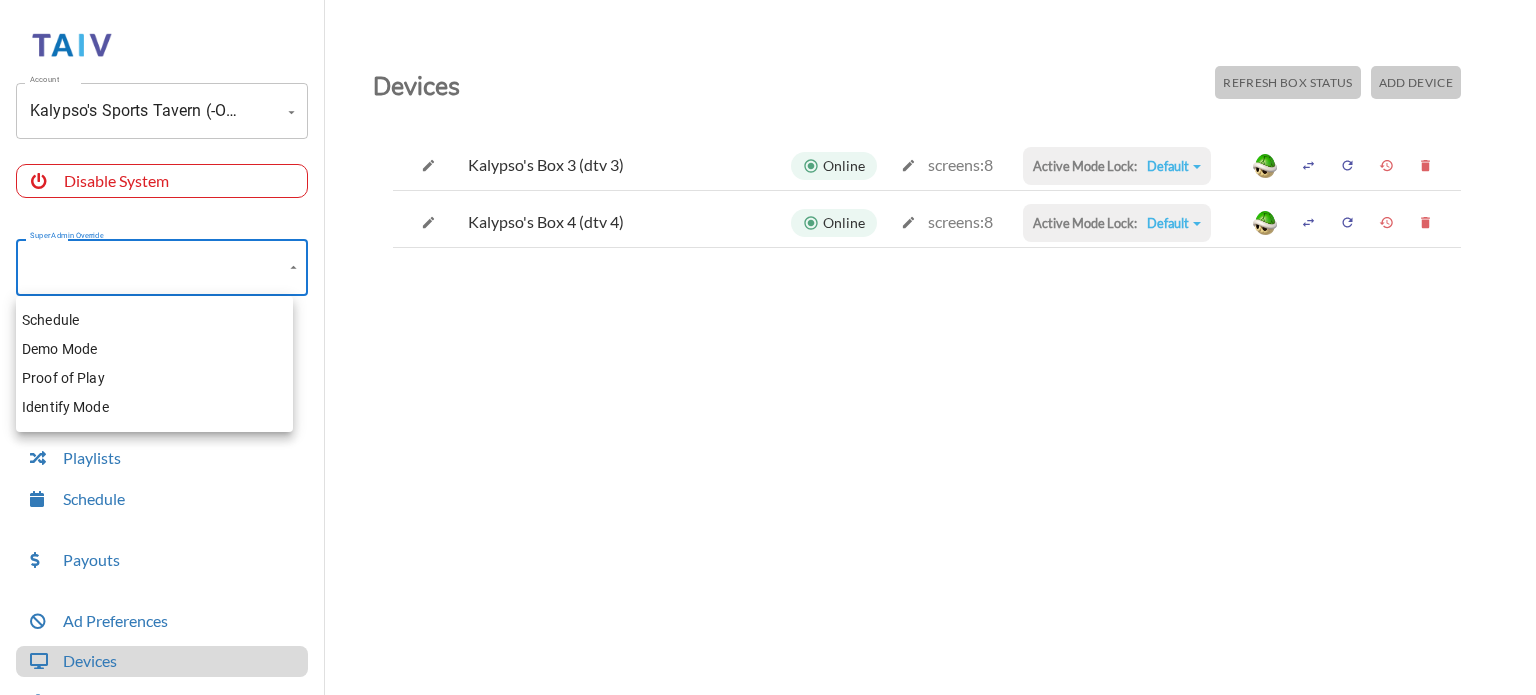 click on "Account Kalypso's Sports Tavern (-OQxm6ISY981R7hq1kP3) Account Disable System Super Admin Override ​ Error Updating Mode TV Control My Content Playlists Schedule Payouts Ad Preferences Devices Settings Super Admin Dashboard Ad Manager Log Out Devices Refresh Box Status Add Device Kalypso's Box 3 (dtv 3) Online screens:  8 Active Mode Lock:  Default   Default Commercial Replacement Digital Signage System Disabled Kalypso's Box 4 (dtv 4) Online screens:  8 Active Mode Lock:  Default   Default Commercial Replacement Digital Signage System Disabled Schedule Demo Mode Proof of Play Identify Mode" at bounding box center [768, 352] 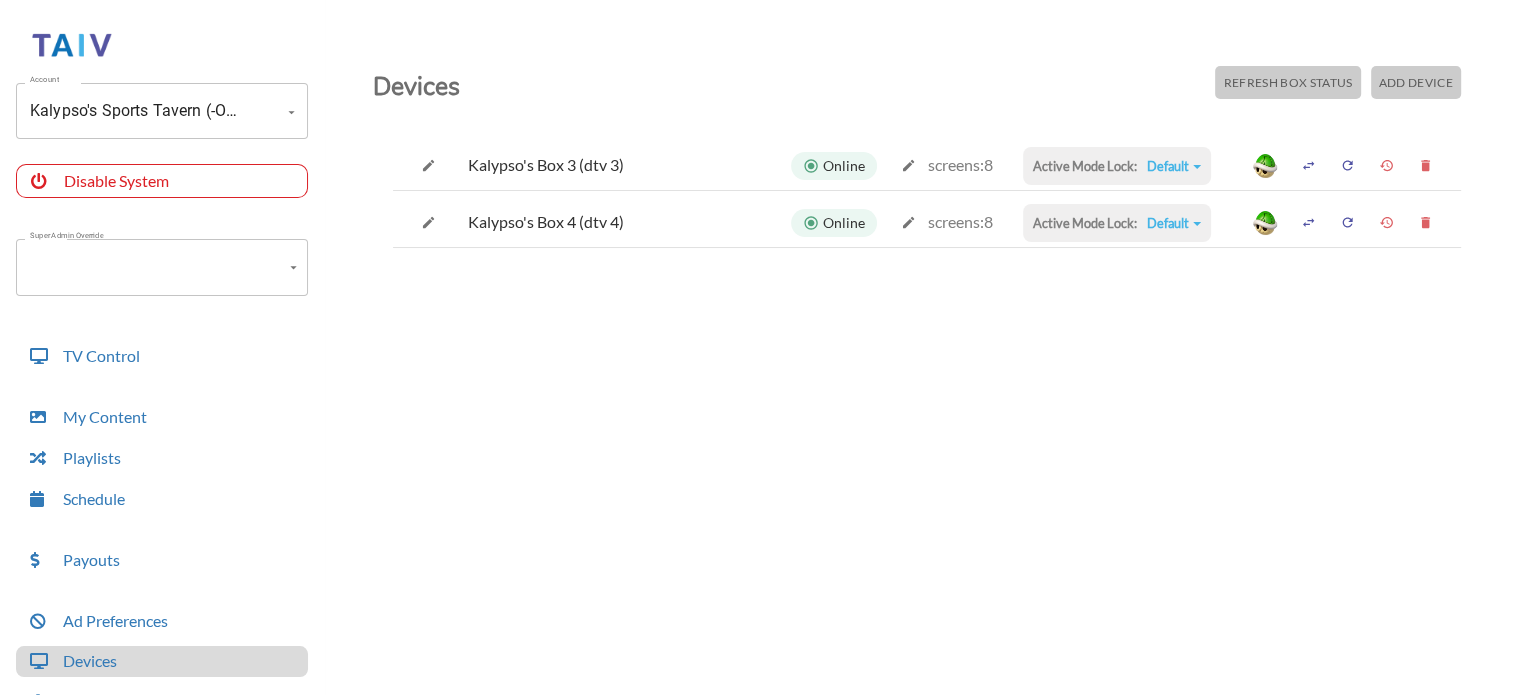 click on "Devices Refresh Box Status Add Device Kalypso's Box 3 (dtv 3) Online screens:  8 Active Mode Lock:  Default   Default Commercial Replacement Digital Signage System Disabled Kalypso's Box 4 (dtv 4) Online screens:  8 Active Mode Lock:  Default   Default Commercial Replacement Digital Signage System Disabled" at bounding box center [927, 397] 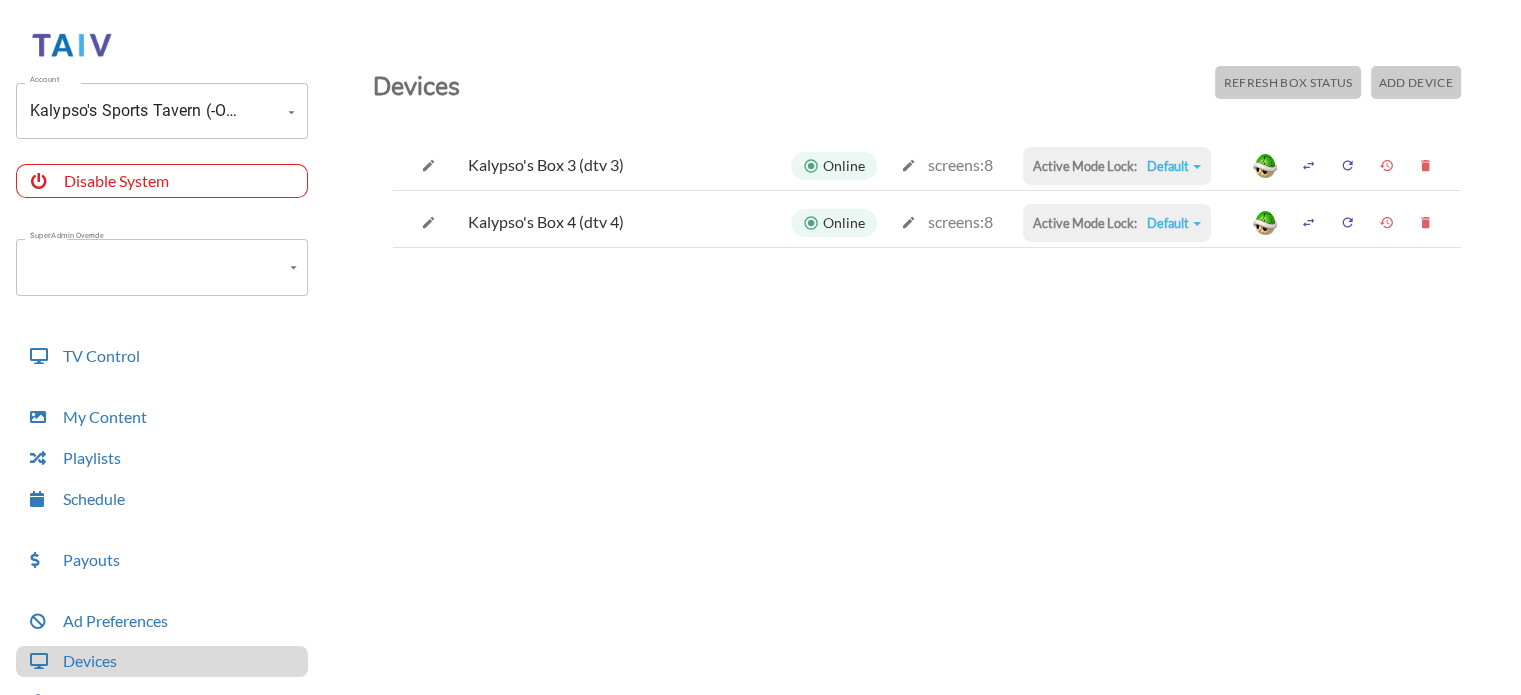 scroll, scrollTop: 50, scrollLeft: 0, axis: vertical 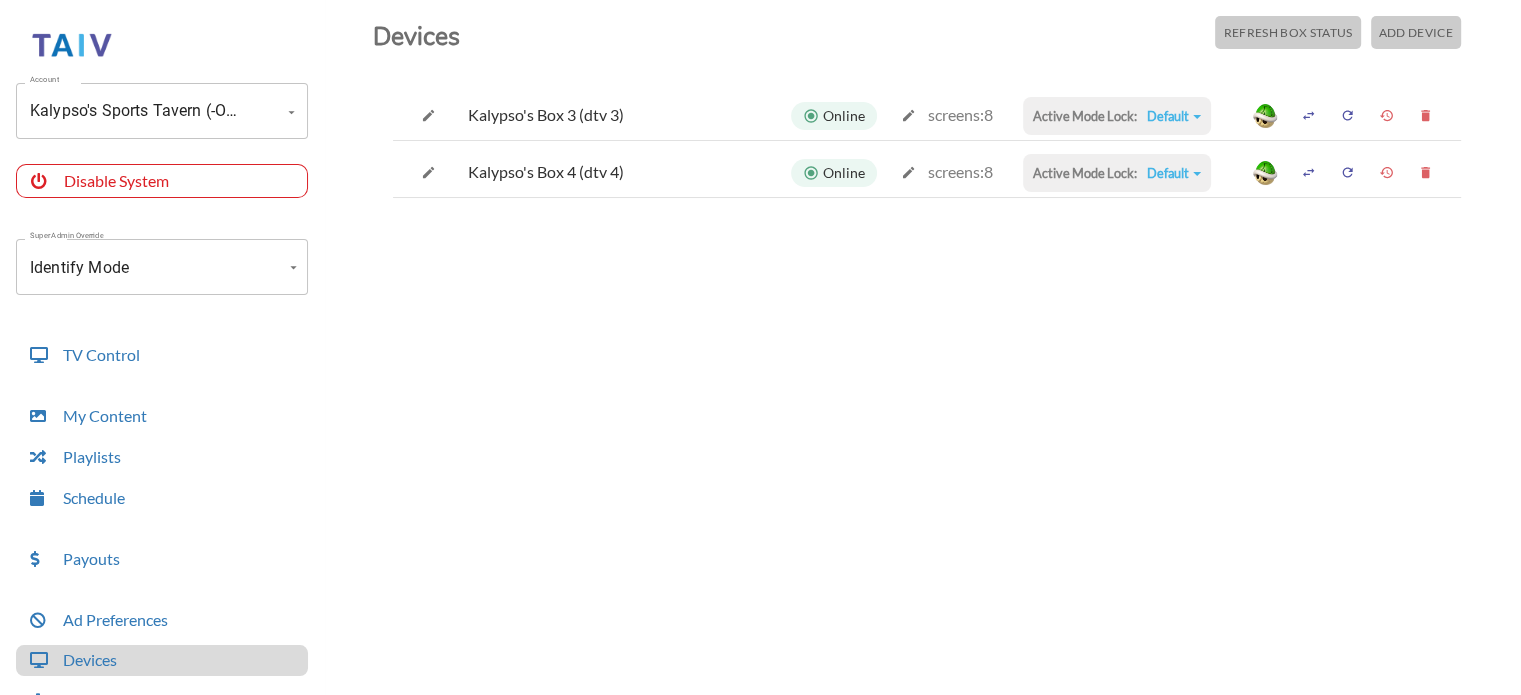 click on "Devices Refresh Box Status Add Device Kalypso's Box 3 (dtv 3) Online screens:  8 Active Mode Lock:  Default   Default Commercial Replacement Digital Signage System Disabled Kalypso's Box 4 (dtv 4) Online screens:  8 Active Mode Lock:  Default   Default Commercial Replacement Digital Signage System Disabled" at bounding box center [927, 347] 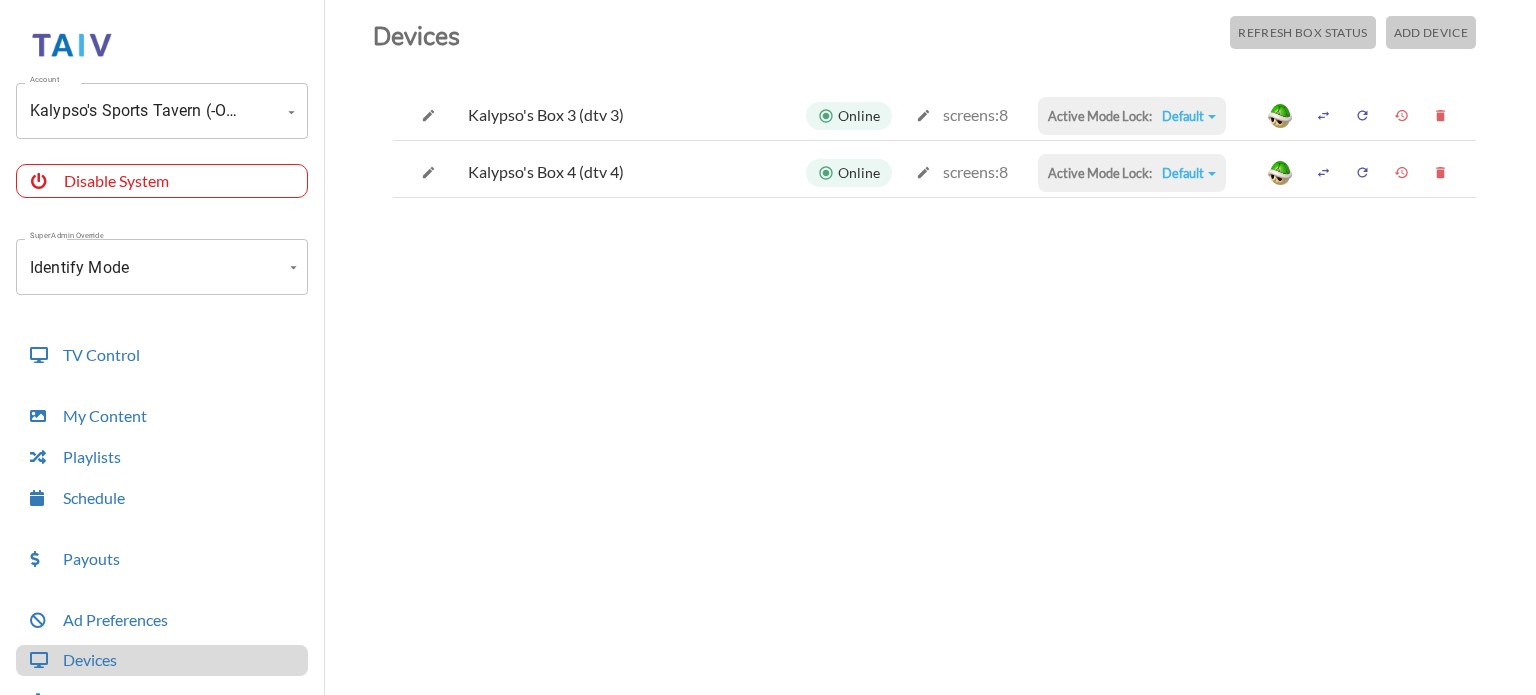 click on "Account Kalypso's Sports Tavern (-OQxm6ISY981R7hq1kP3) Account Disable System Super Admin Override Identify Mode Identify Mode Mode TV Control My Content Playlists Schedule Payouts Ad Preferences Devices Settings Super Admin Dashboard Ad Manager Log Out Devices Refresh Box Status Add Device Kalypso's Box 3 (dtv 3) Online screens:  8 Active Mode Lock:  Default   Default Commercial Replacement Digital Signage System Disabled Kalypso's Box 4 (dtv 4) Online screens:  8 Active Mode Lock:  Default   Default Commercial Replacement Digital Signage System Disabled" at bounding box center [768, 302] 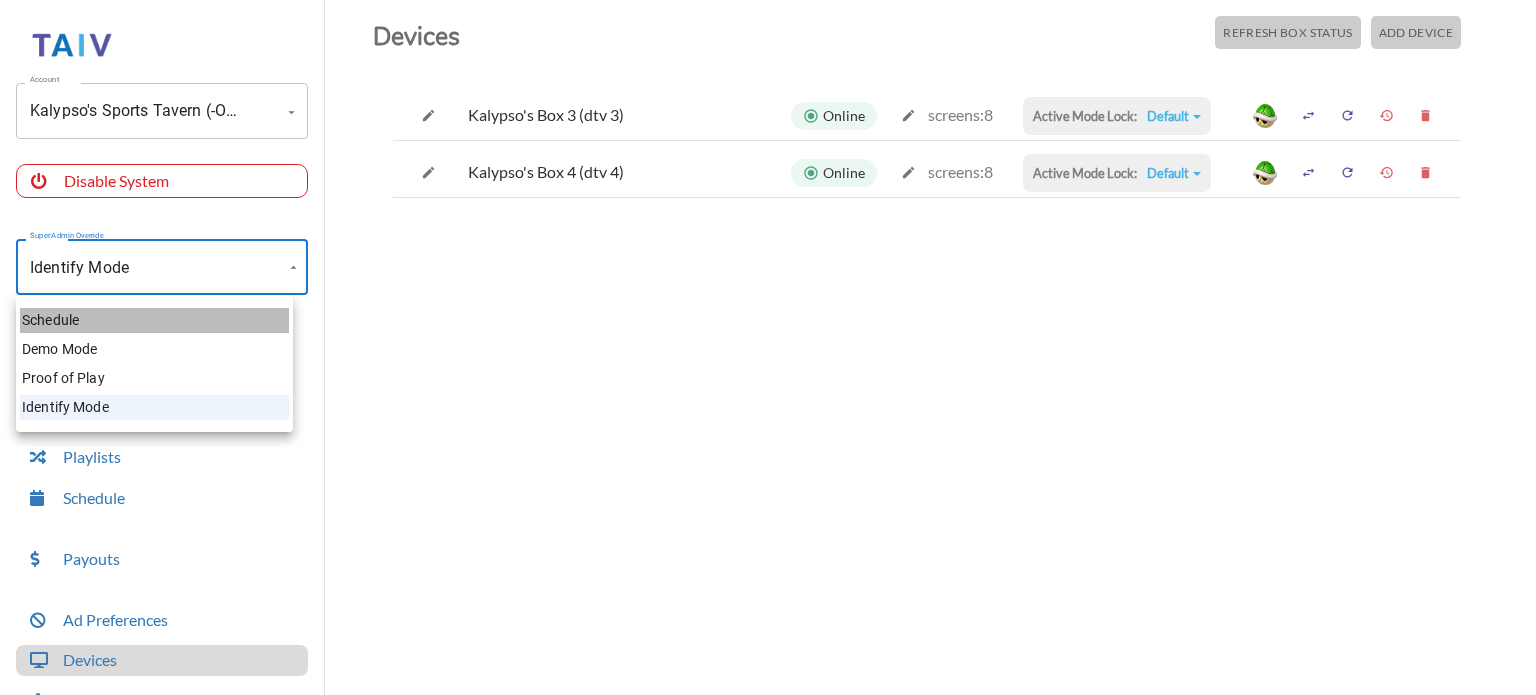 click on "Schedule" at bounding box center (154, 320) 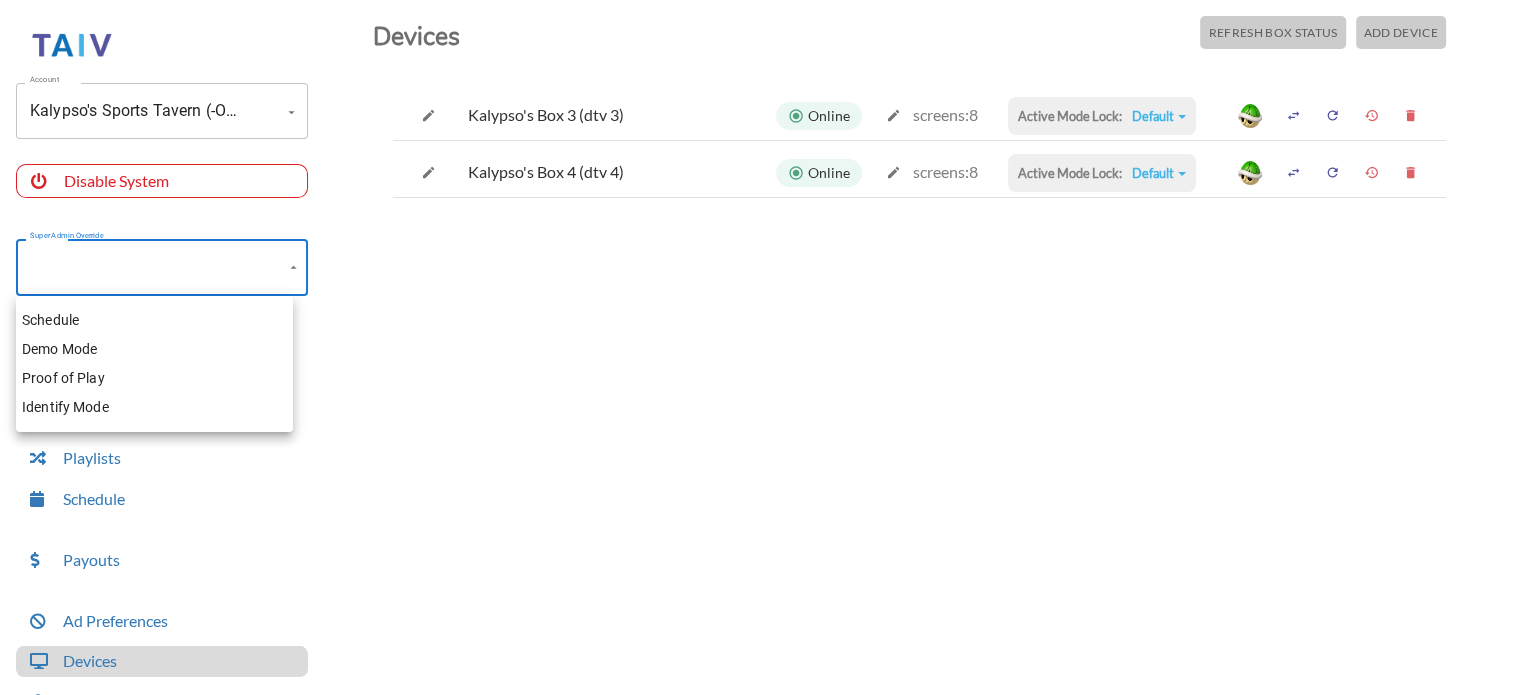 click on "Account Kalypso's Sports Tavern (-OQxm6ISY981R7hq1kP3) Account Disable System Super Admin Override ​ Error Updating Mode TV Control My Content Playlists Schedule Payouts Ad Preferences Devices Settings Super Admin Dashboard Ad Manager Log Out Devices Refresh Box Status Add Device Kalypso's Box 3 (dtv 3) Online screens:  8 Active Mode Lock:  Default   Default Commercial Replacement Digital Signage System Disabled Kalypso's Box 4 (dtv 4) Online screens:  8 Active Mode Lock:  Default   Default Commercial Replacement Digital Signage System Disabled Schedule Demo Mode Proof of Play Identify Mode" at bounding box center (760, 302) 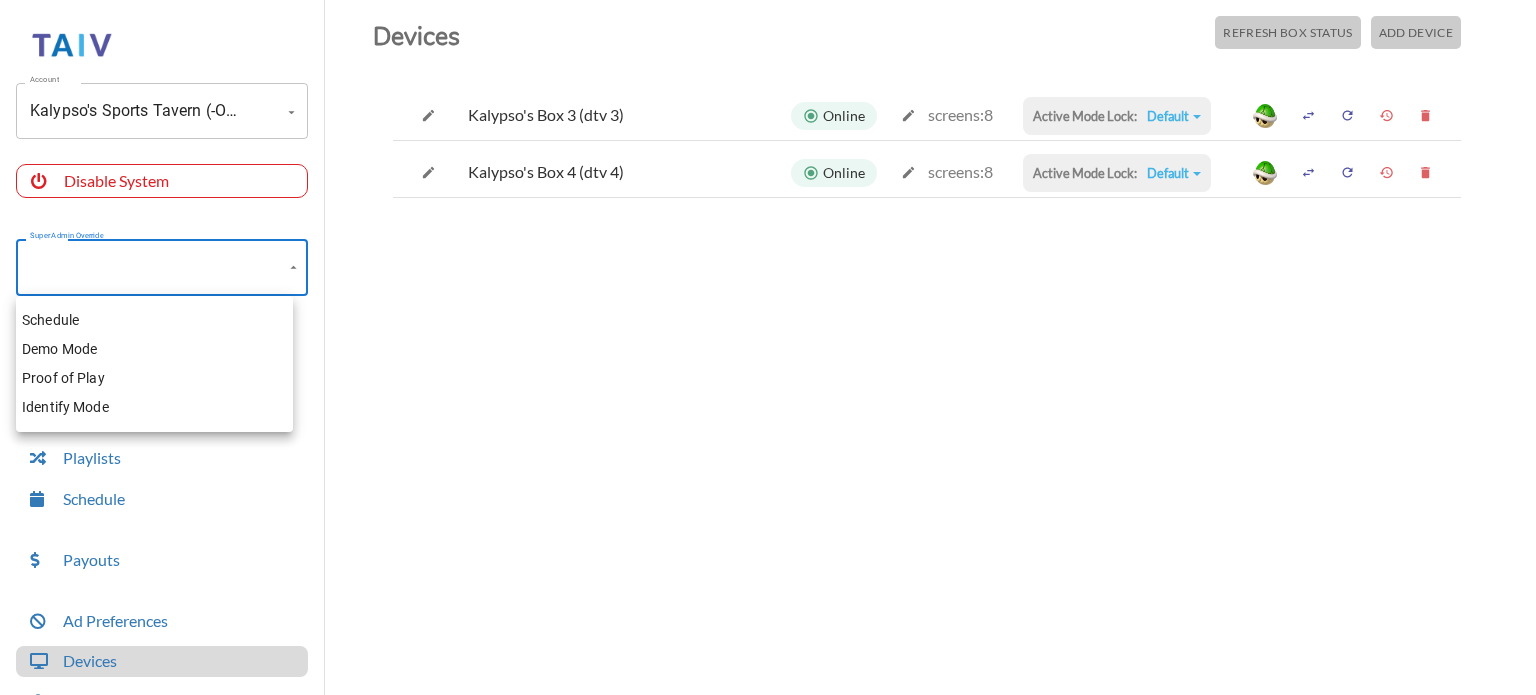 click on "Schedule" at bounding box center [154, 320] 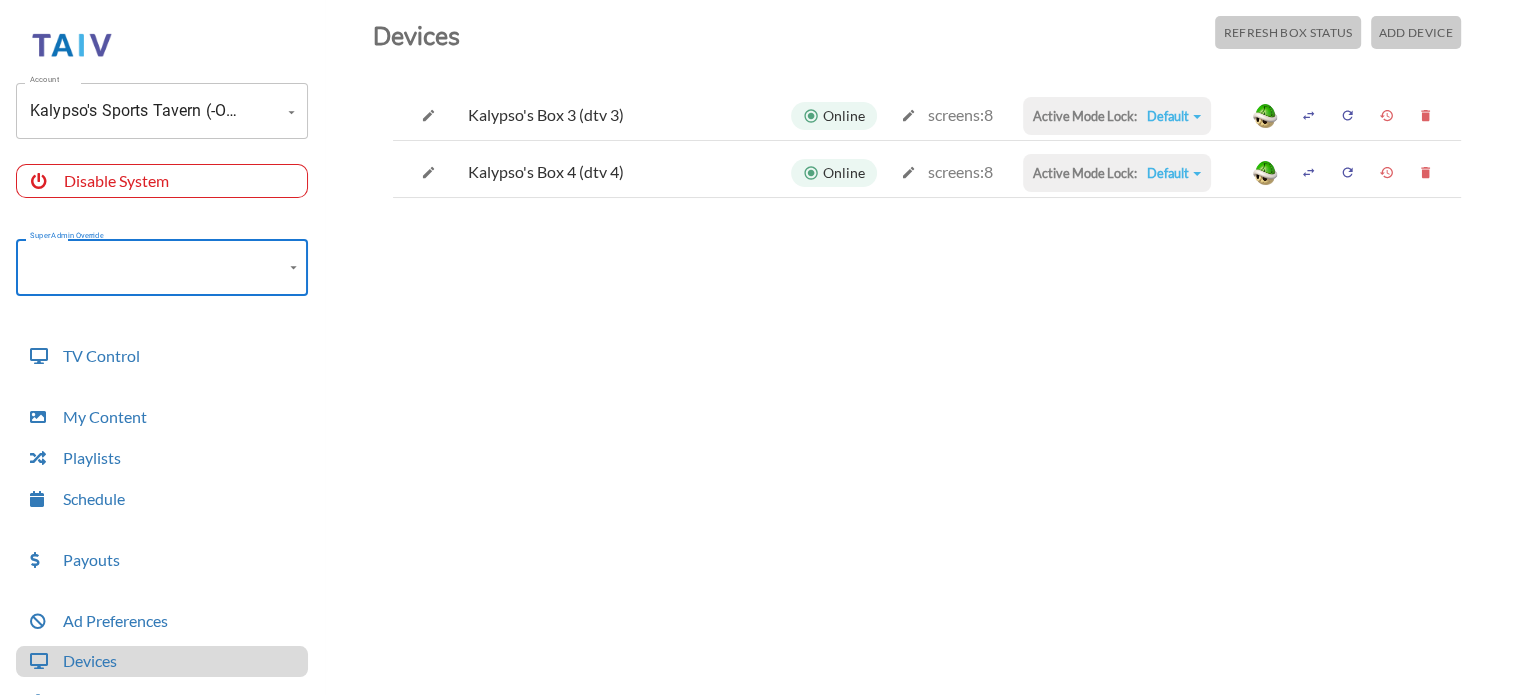 click on "Default" at bounding box center [1174, 116] 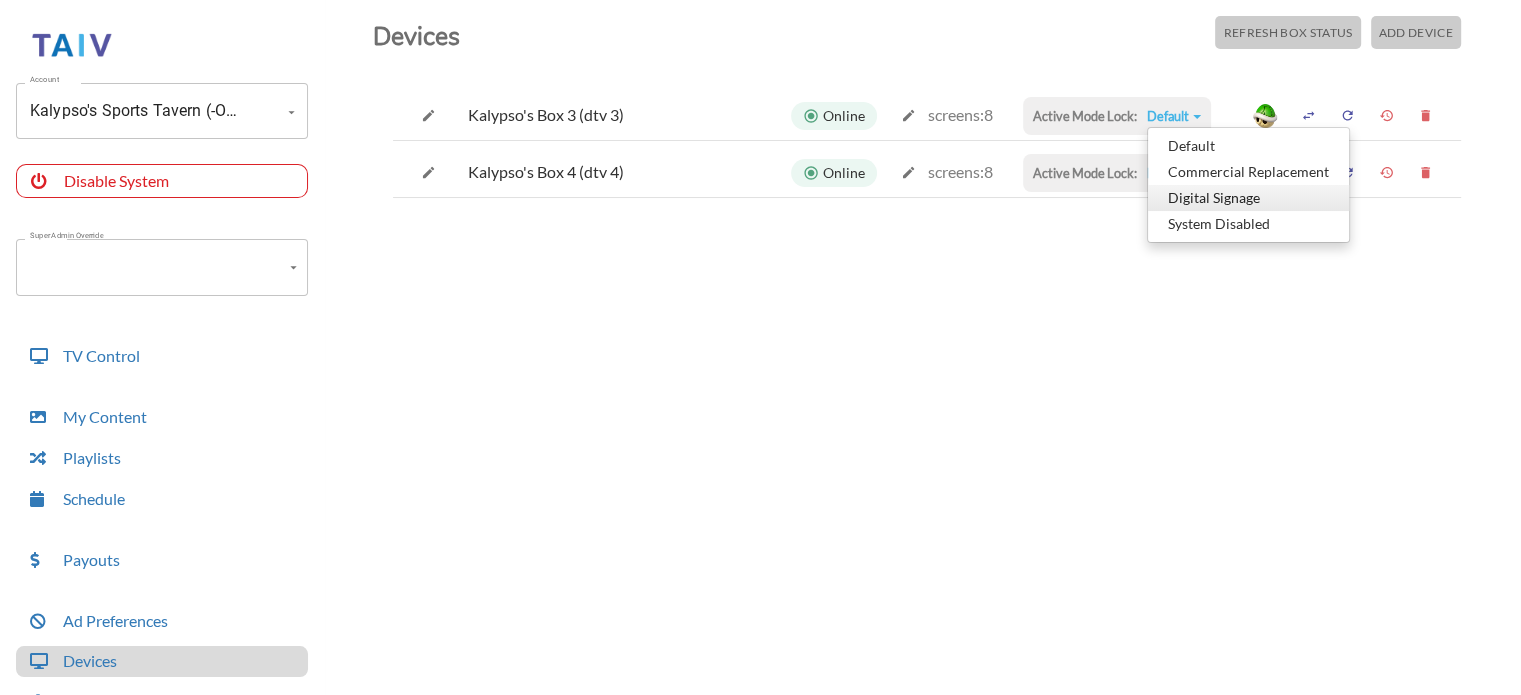 click on "Digital Signage" at bounding box center [1248, 146] 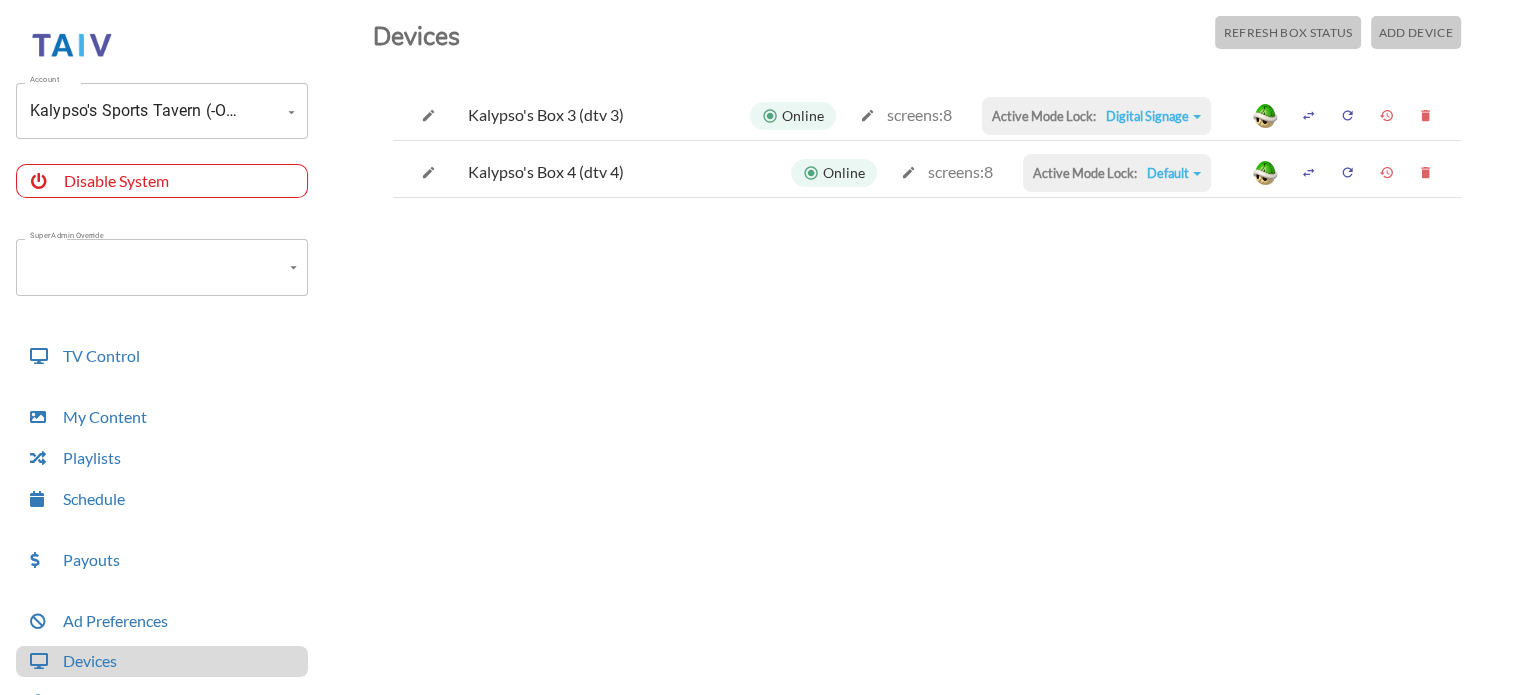 click on "Digital Signage" at bounding box center (1153, 116) 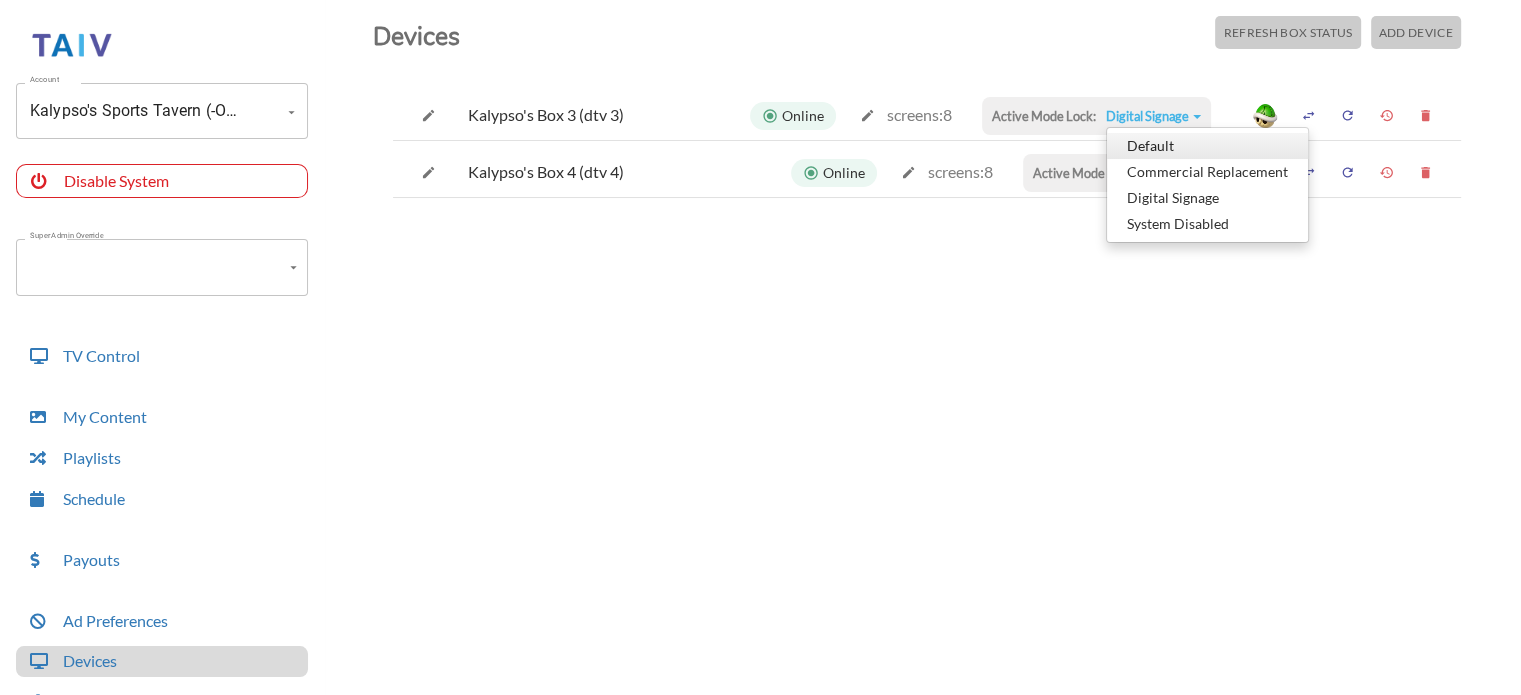 click on "Default" at bounding box center [1207, 146] 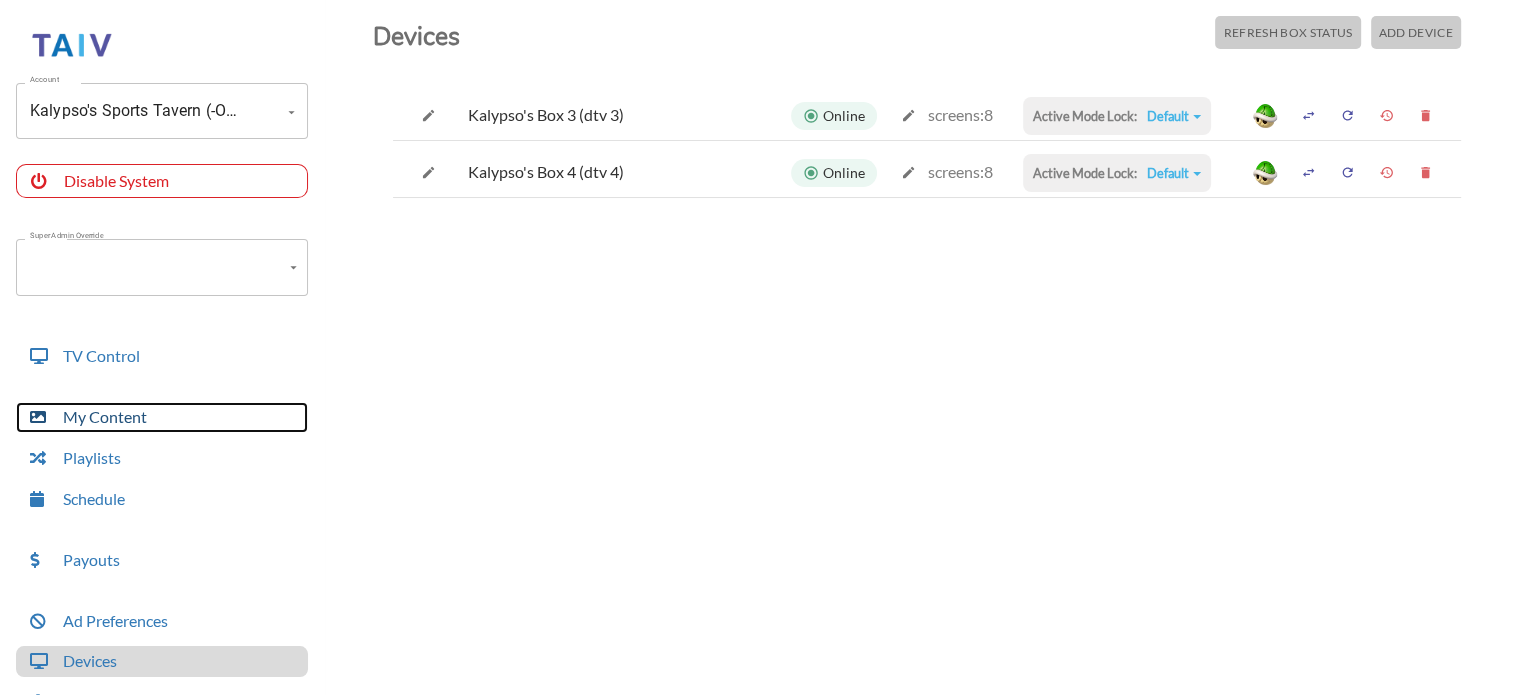 click on "My Content" at bounding box center [162, 417] 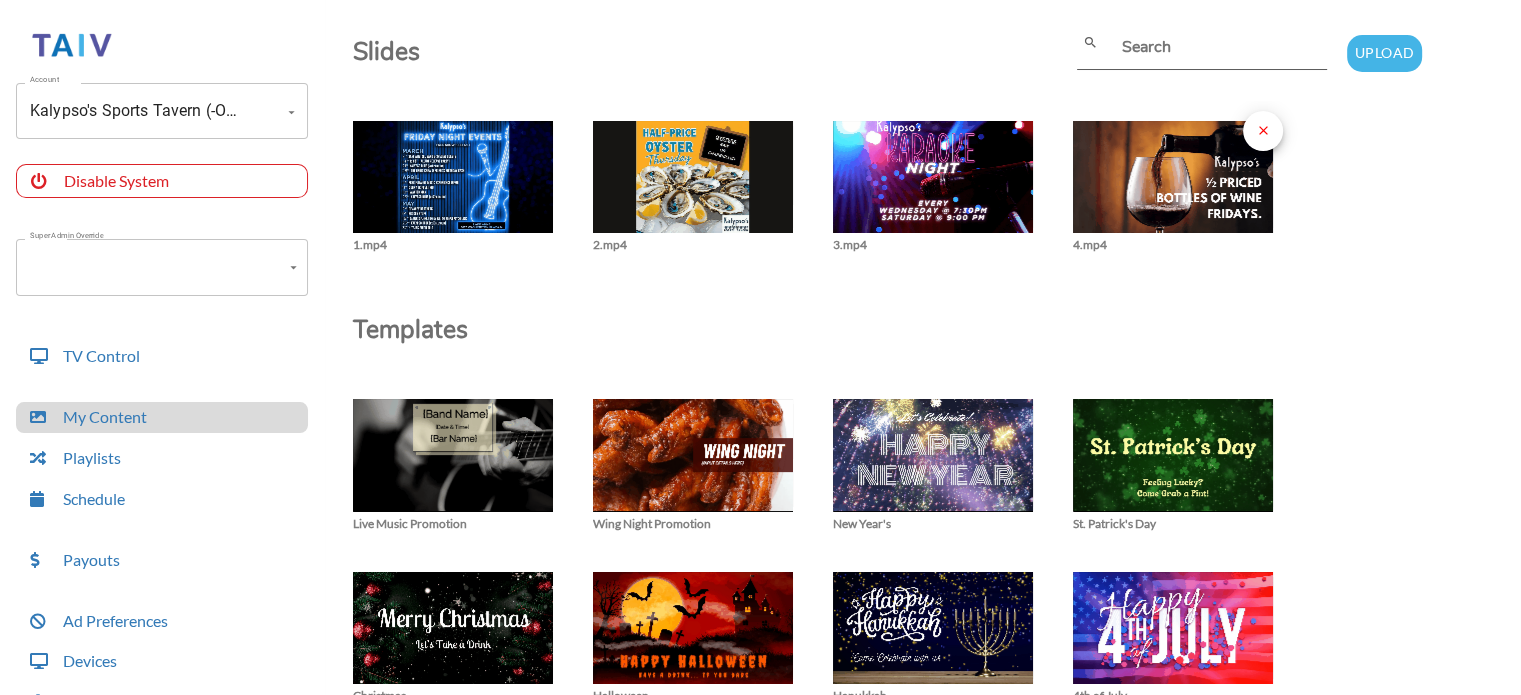 click on "close" at bounding box center [1263, 130] 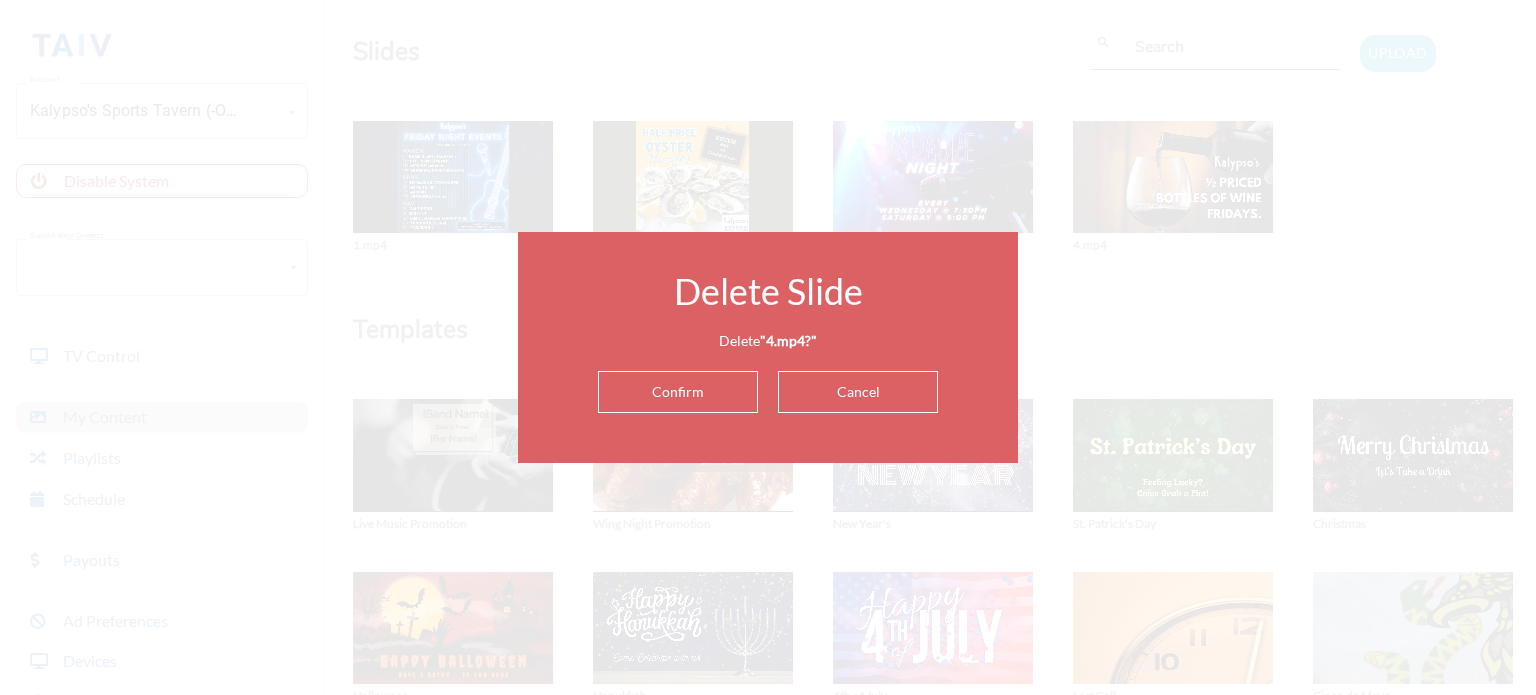 click on "Cancel" at bounding box center [858, 392] 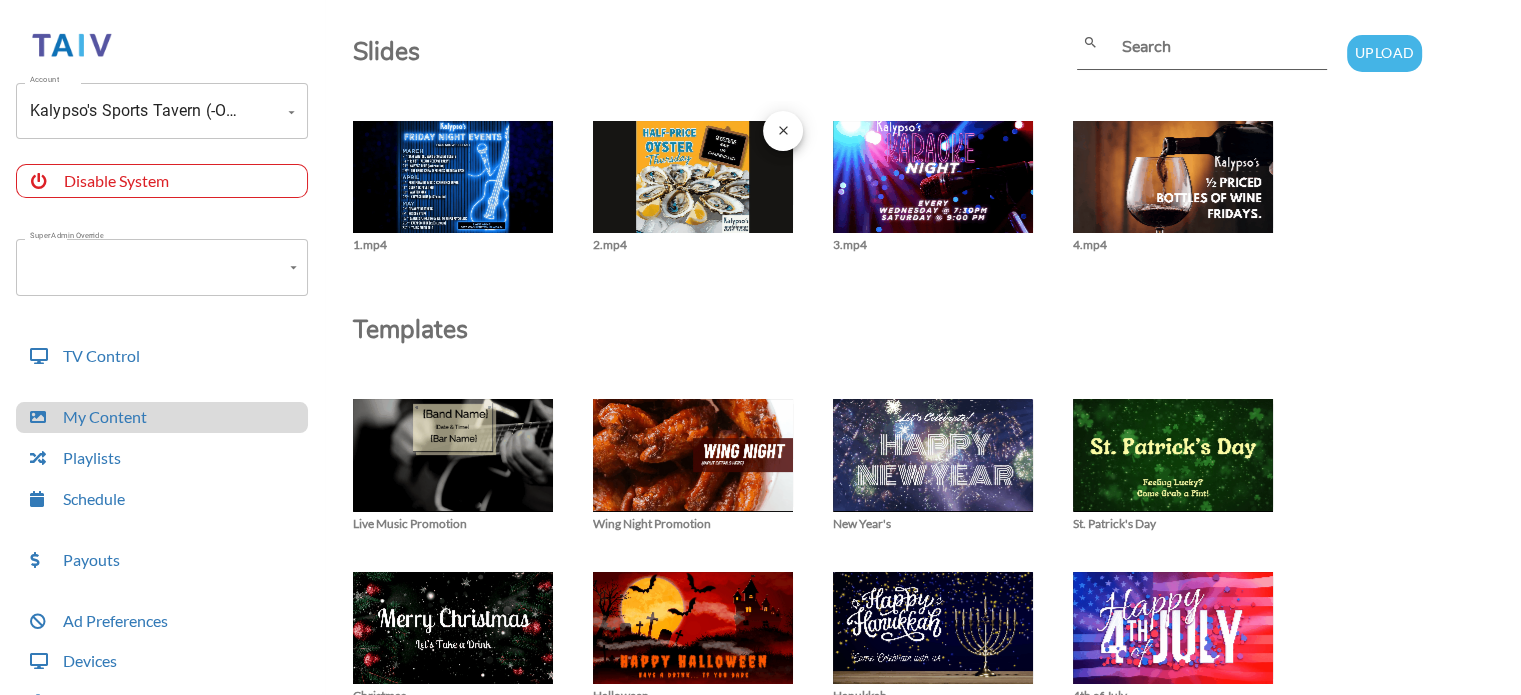 click at bounding box center (453, 187) 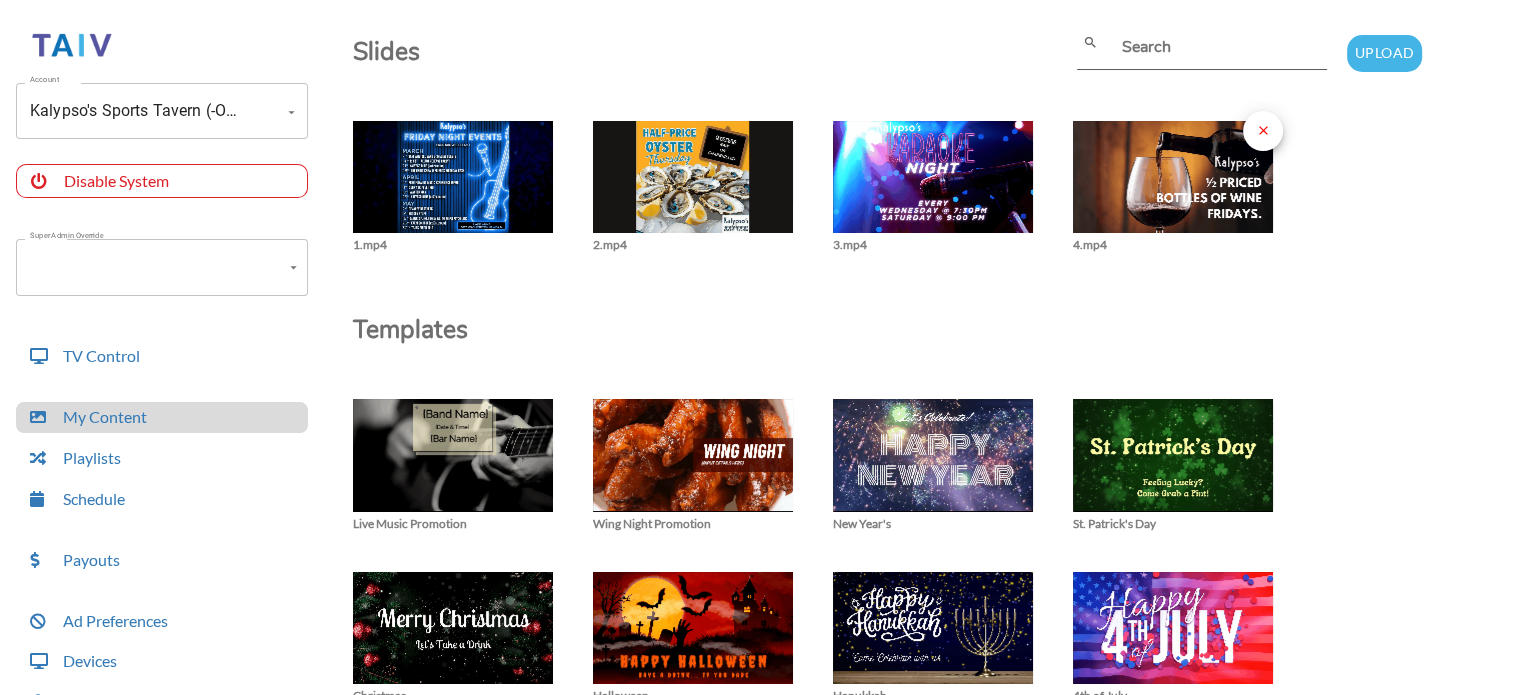 click on "close" at bounding box center [1263, 130] 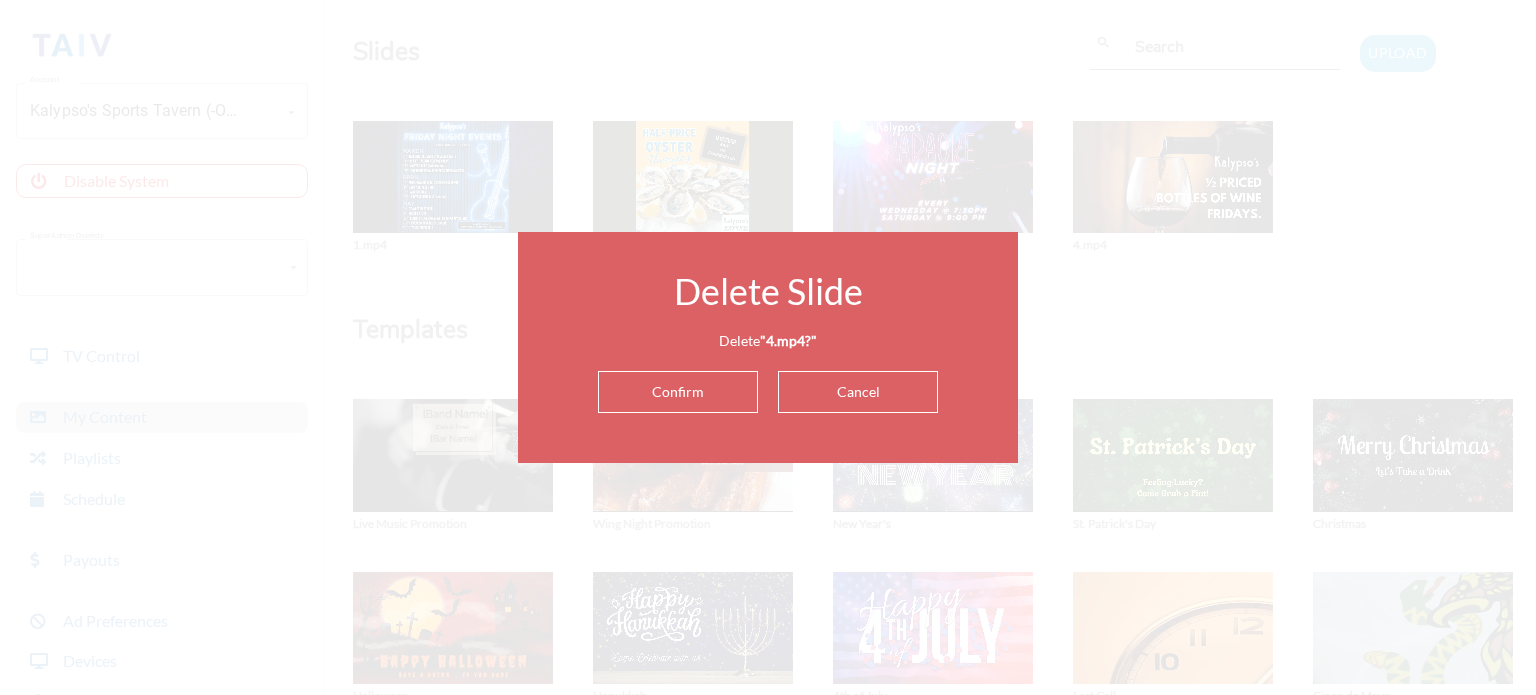click on "Confirm" at bounding box center (678, 392) 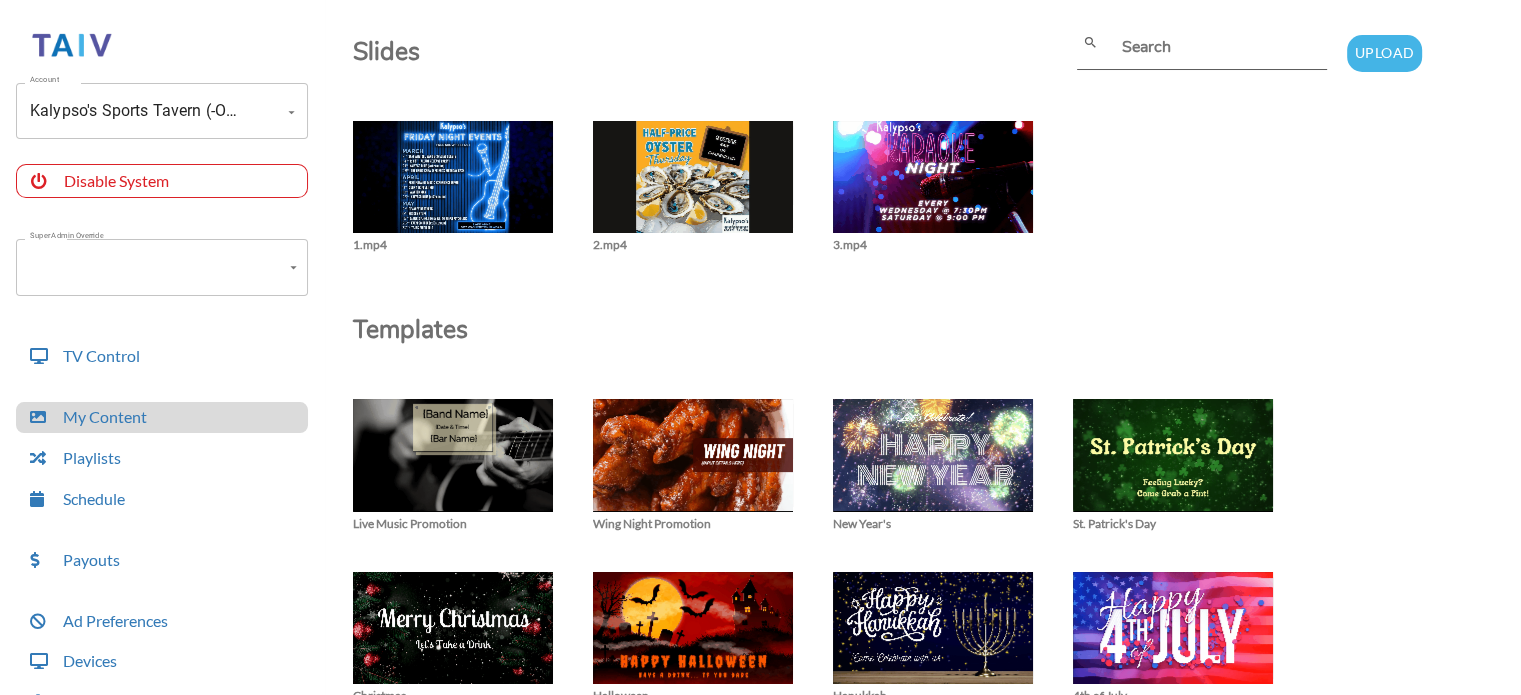click on "close 1.mp4 close 2.mp4 close 3.mp4" at bounding box center (927, 187) 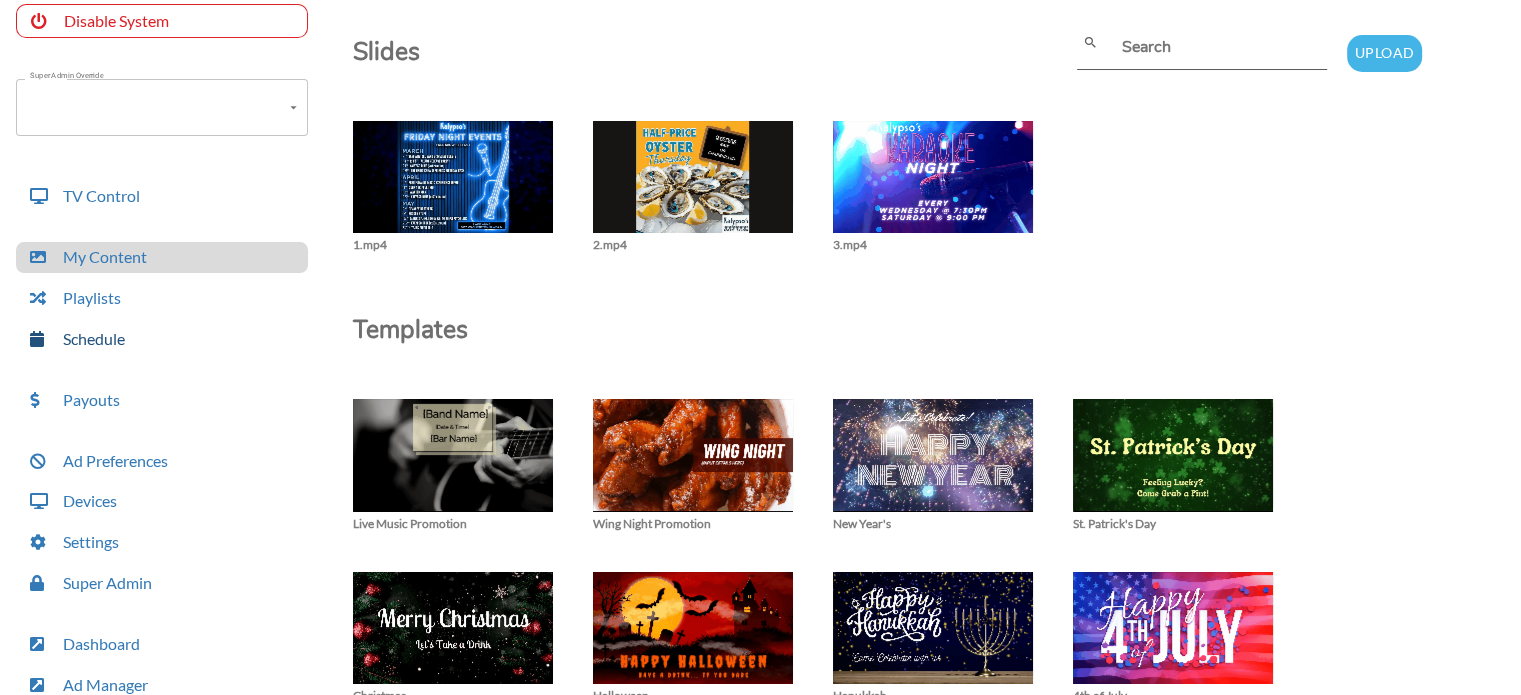 scroll, scrollTop: 162, scrollLeft: 0, axis: vertical 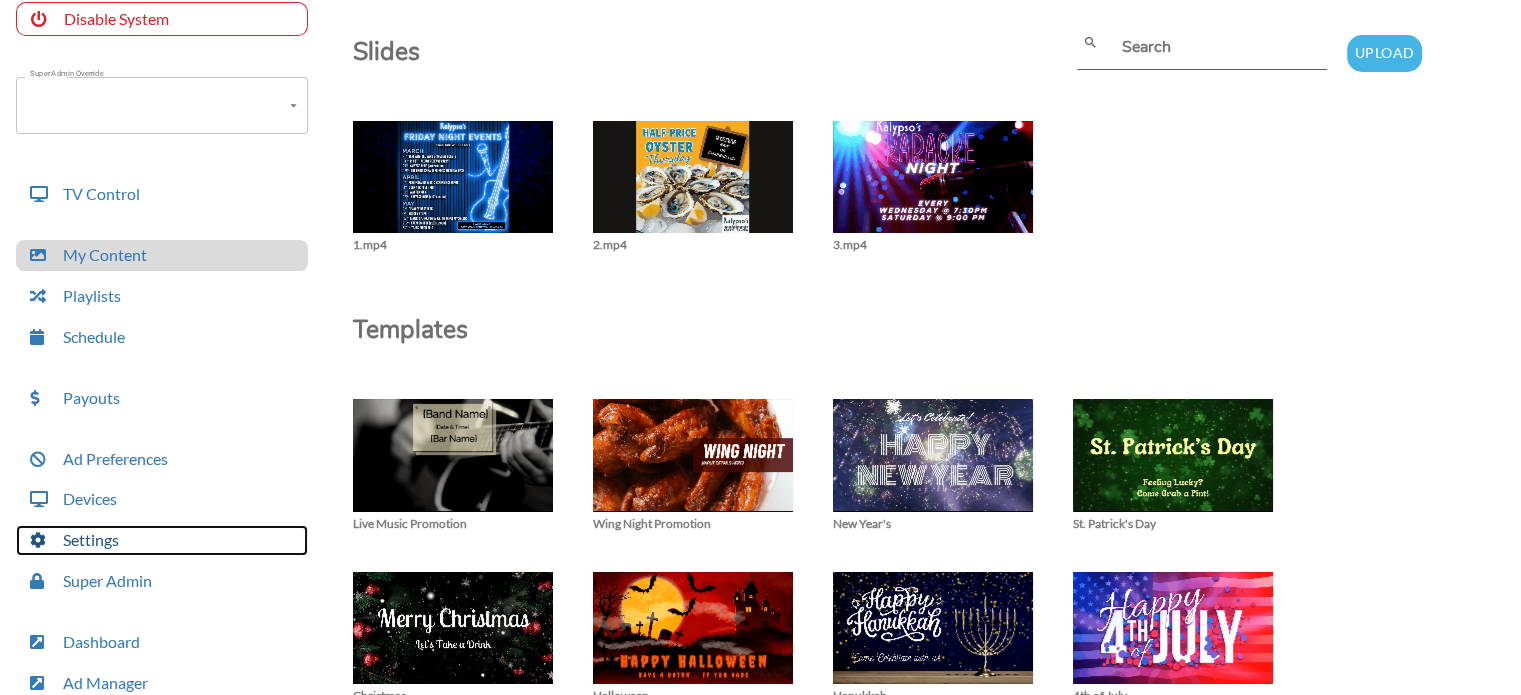 click on "Settings" at bounding box center (162, 540) 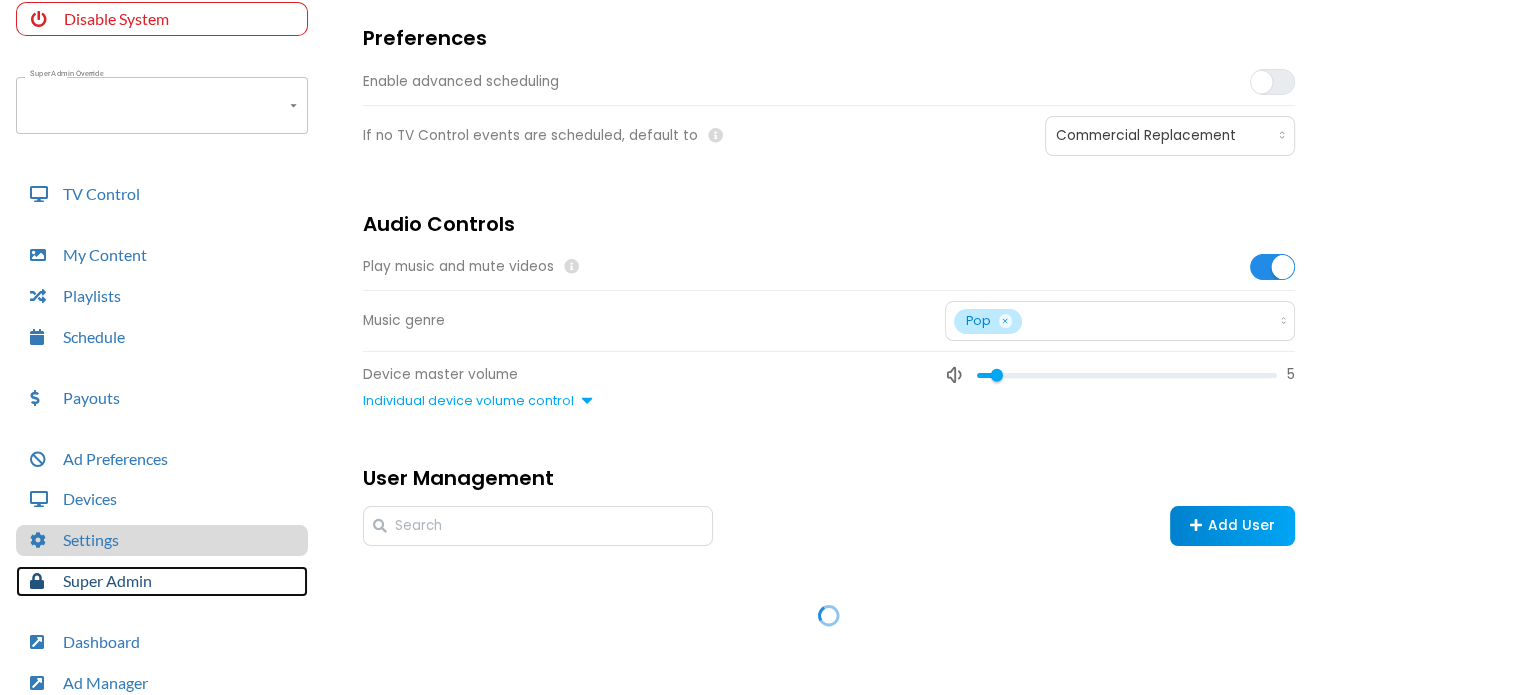 click on "Super Admin" at bounding box center (162, 581) 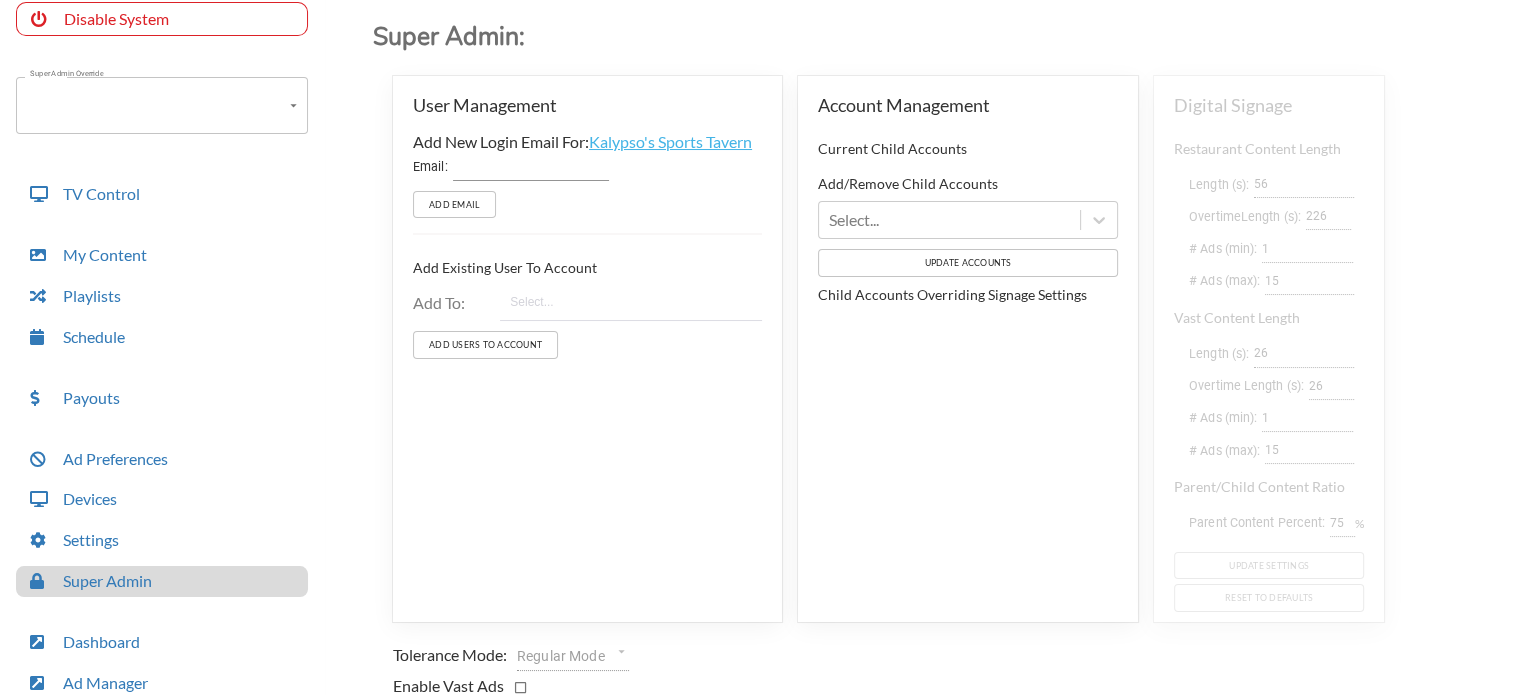 click on "Kalypso's Sports Tavern" at bounding box center [670, 141] 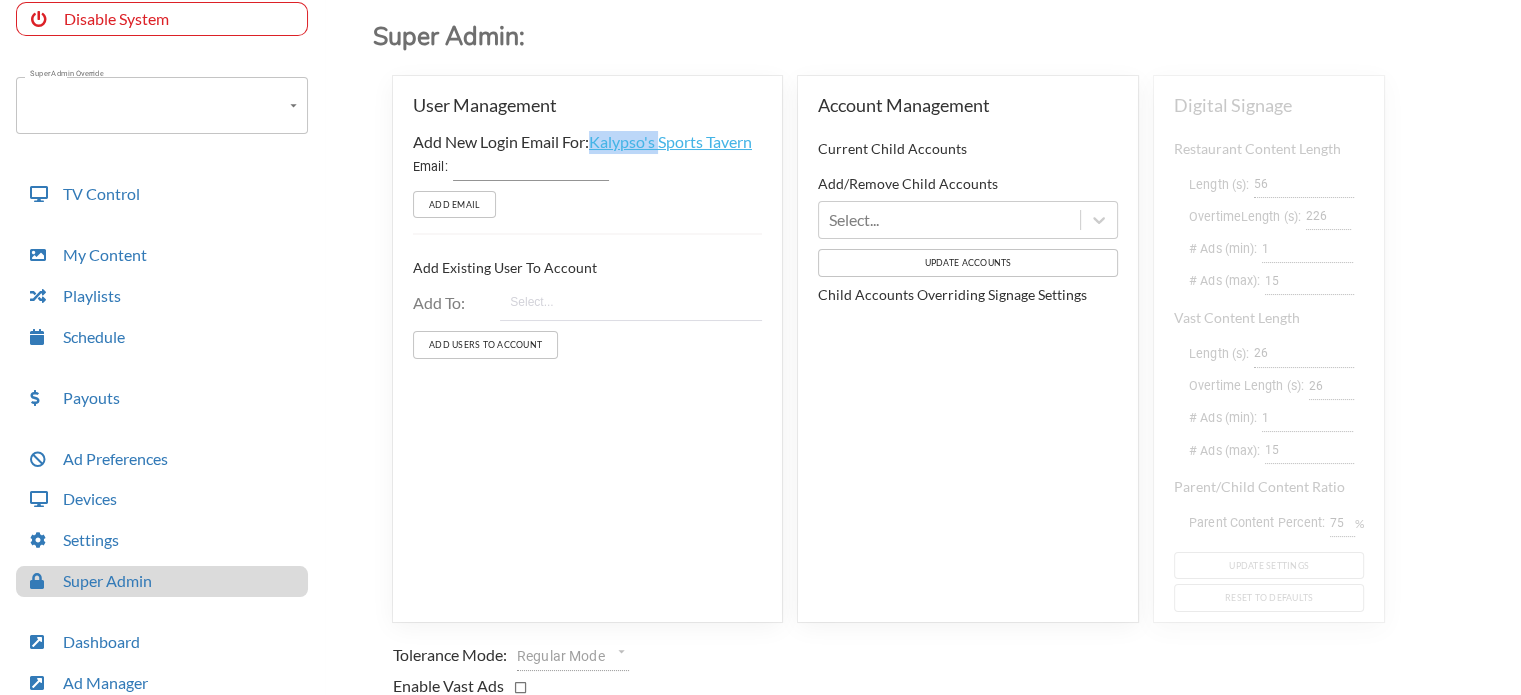 click on "Kalypso's Sports Tavern" at bounding box center (670, 141) 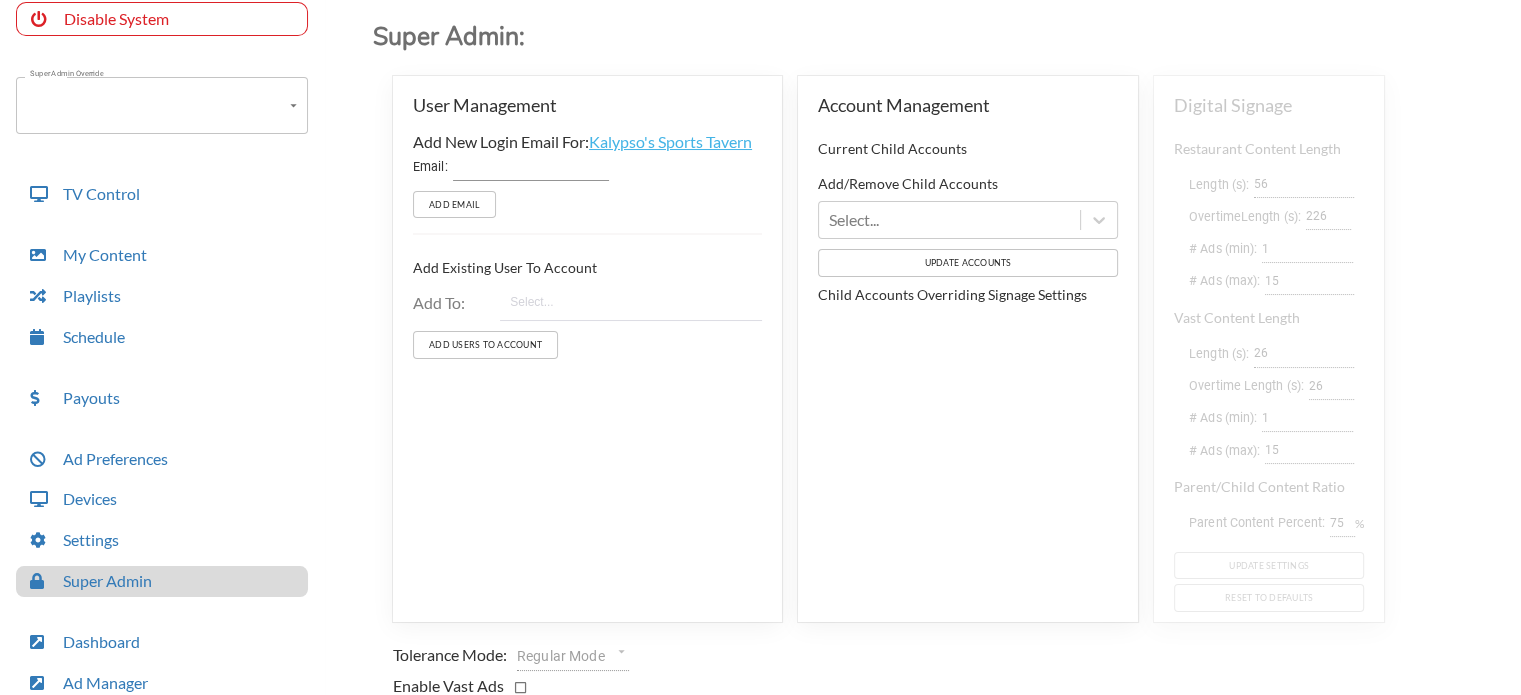 click at bounding box center (531, 166) 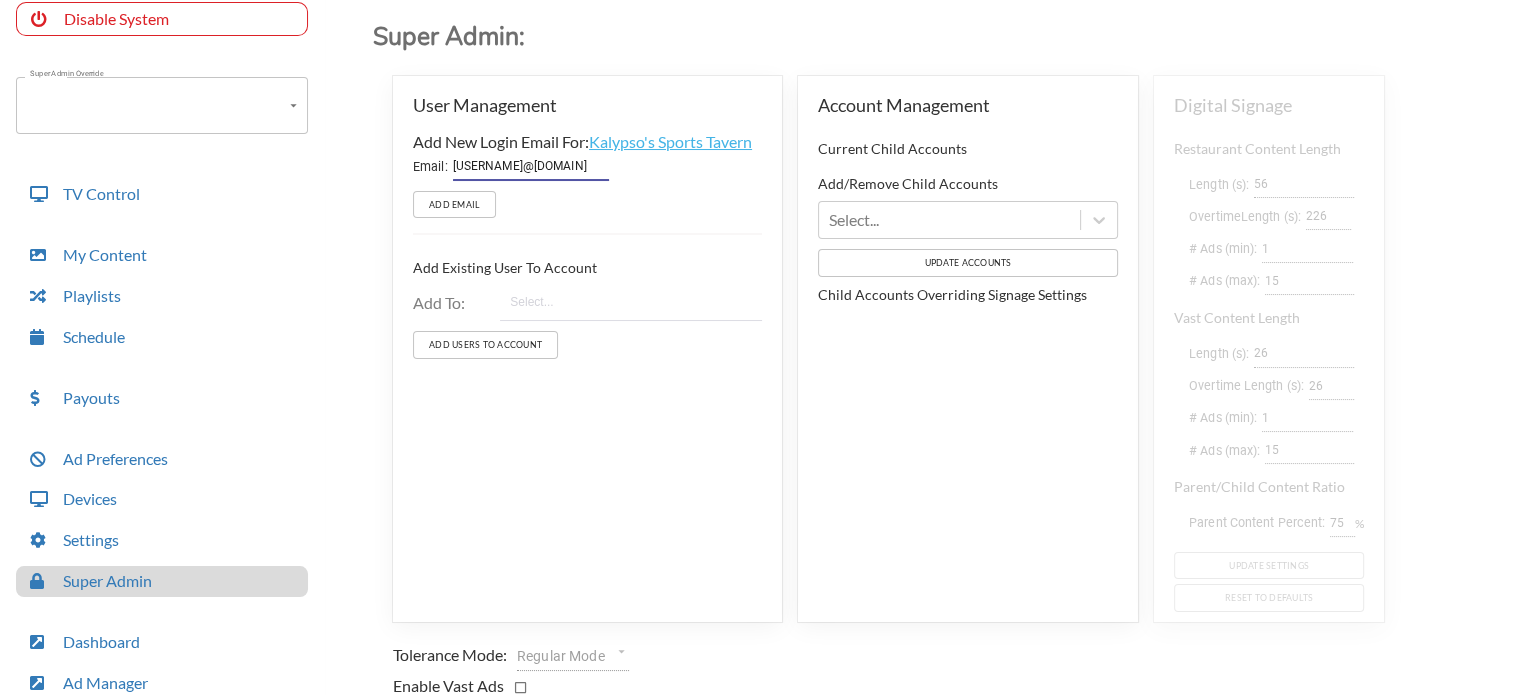 scroll, scrollTop: 0, scrollLeft: 45, axis: horizontal 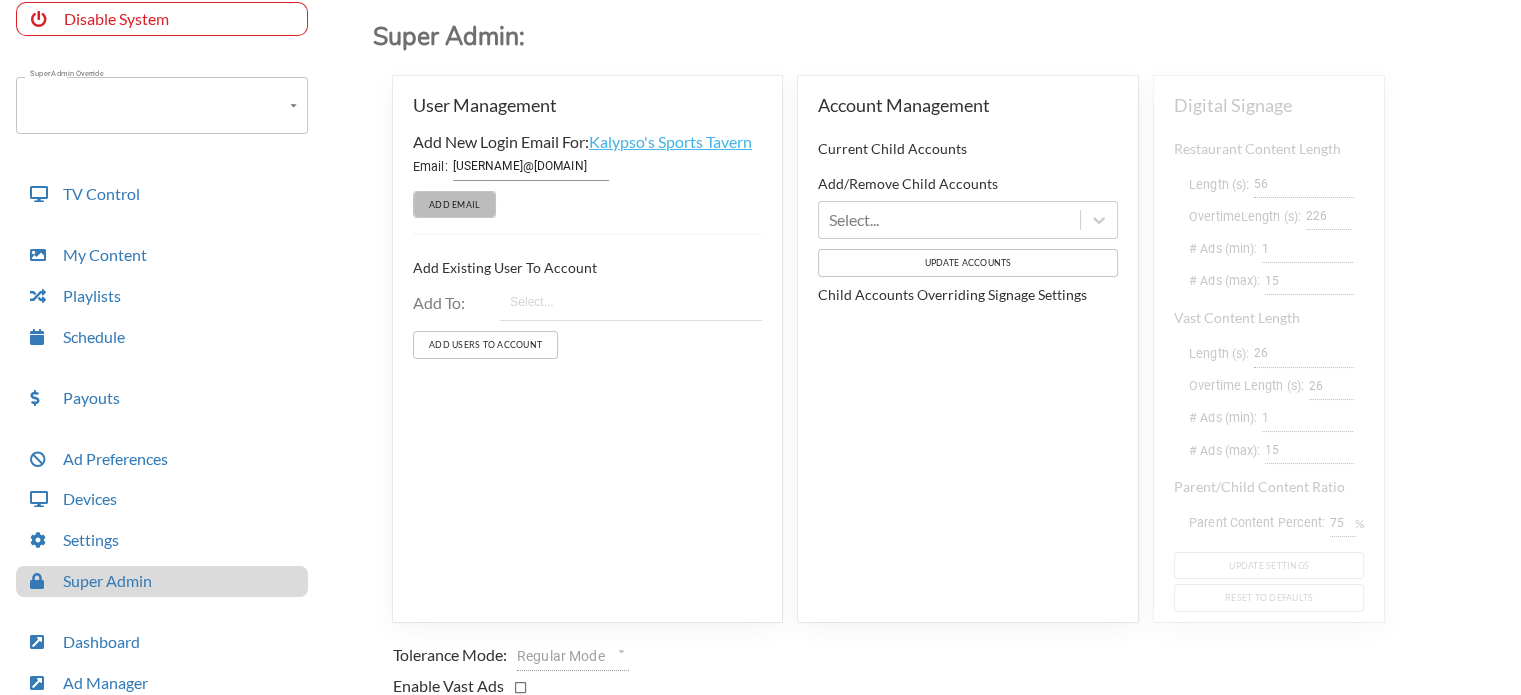 click on "Add Email" at bounding box center [454, 204] 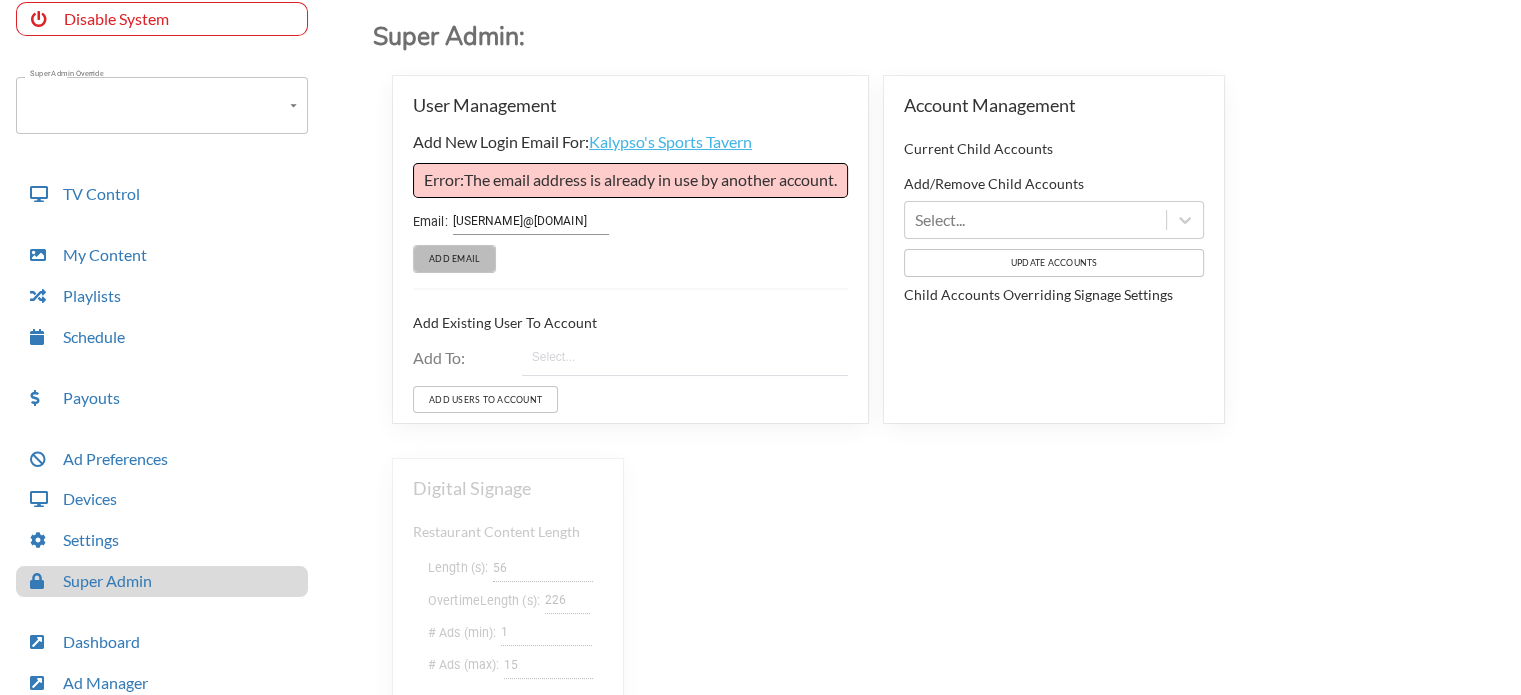 click on "Add Email" at bounding box center [454, 258] 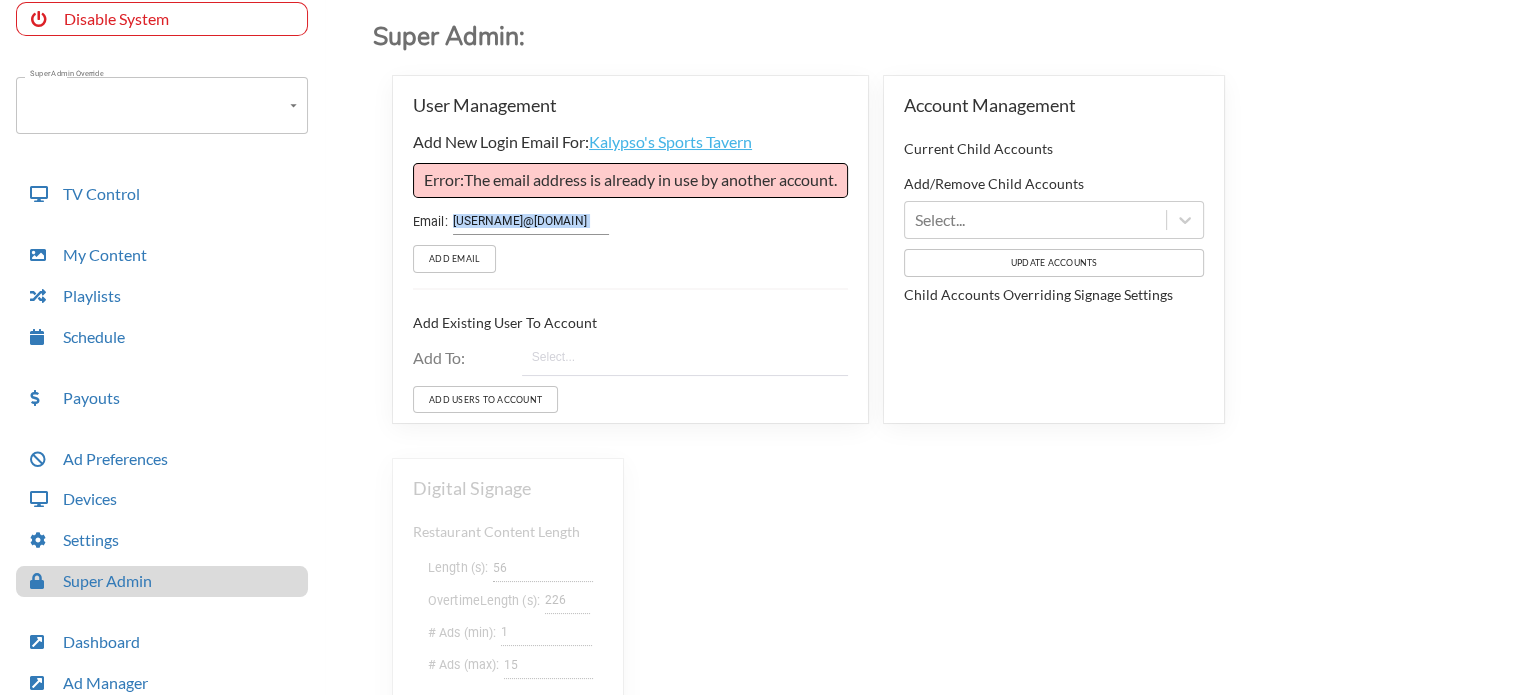 drag, startPoint x: 451, startPoint y: 216, endPoint x: 714, endPoint y: 271, distance: 268.68942 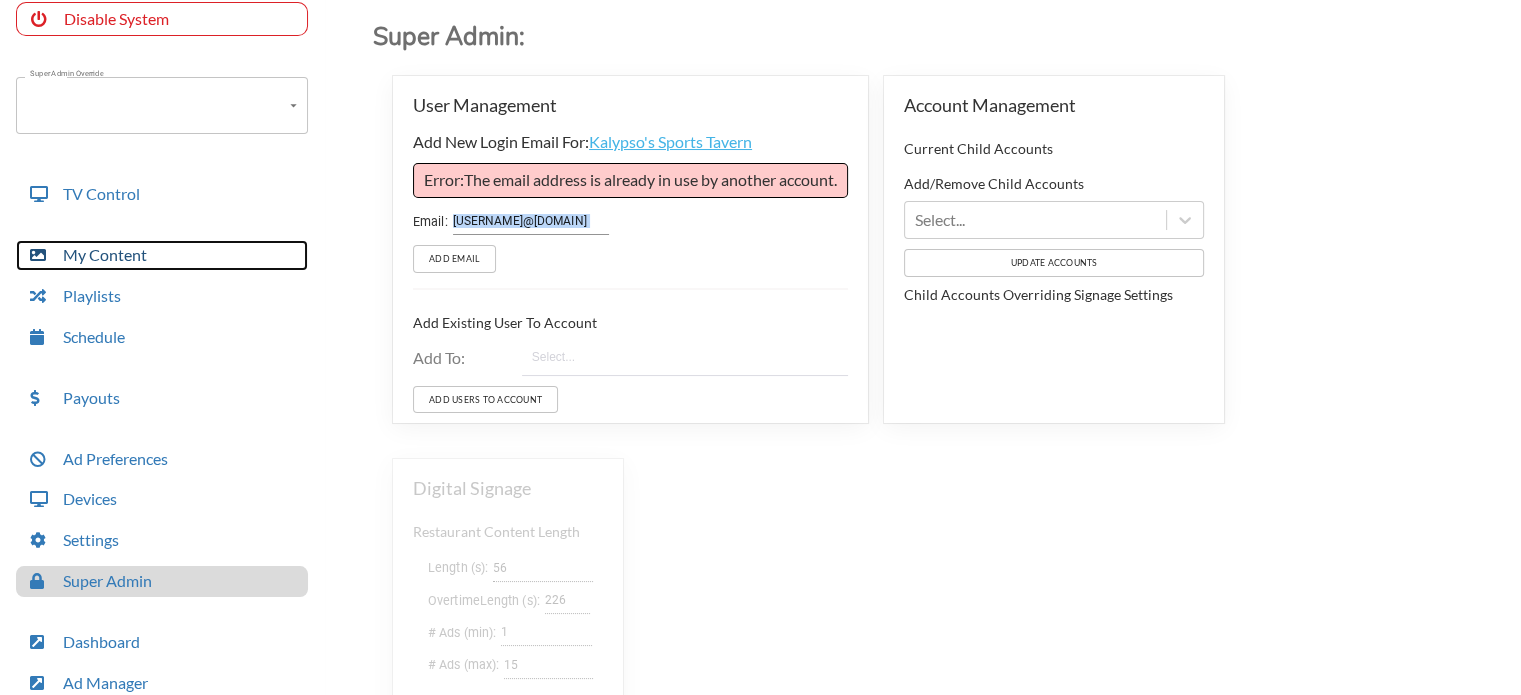 click on "My Content" at bounding box center [162, 255] 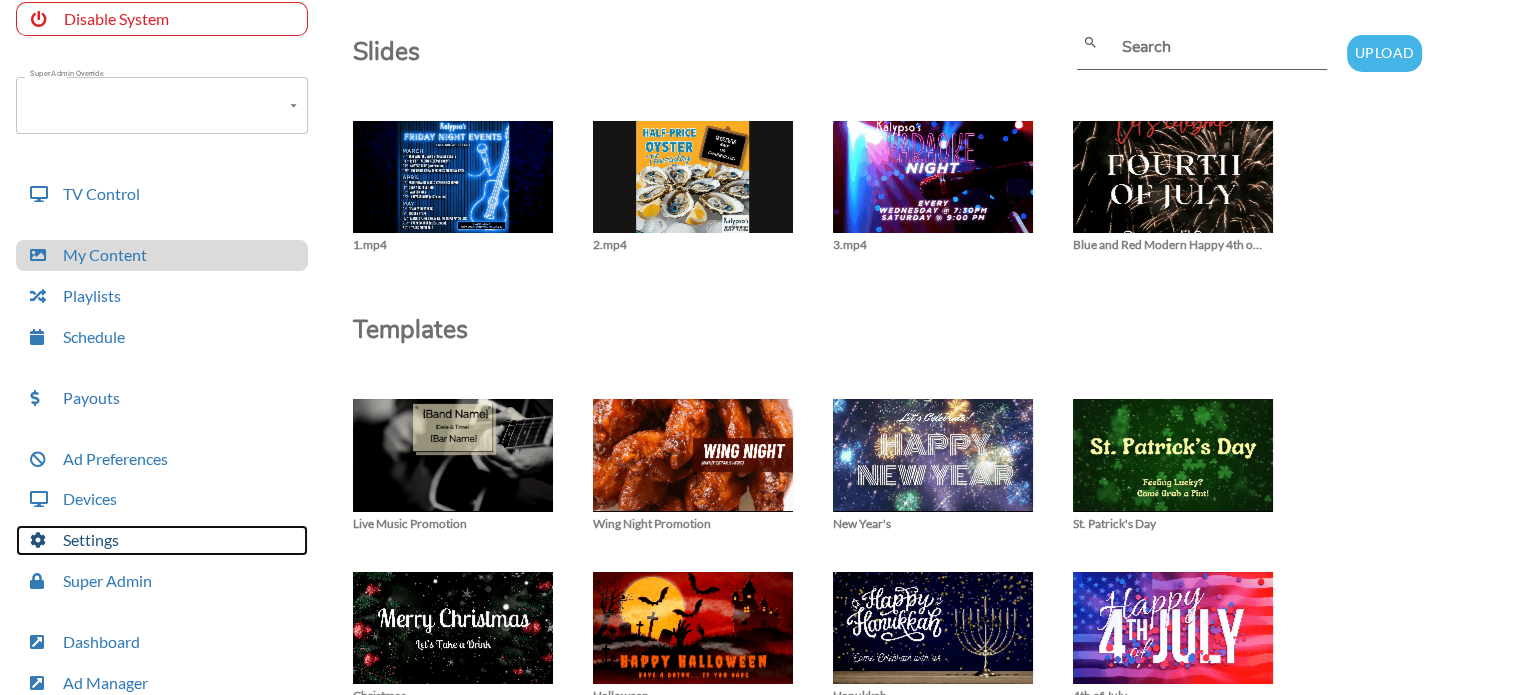 click on "Settings" at bounding box center [162, 540] 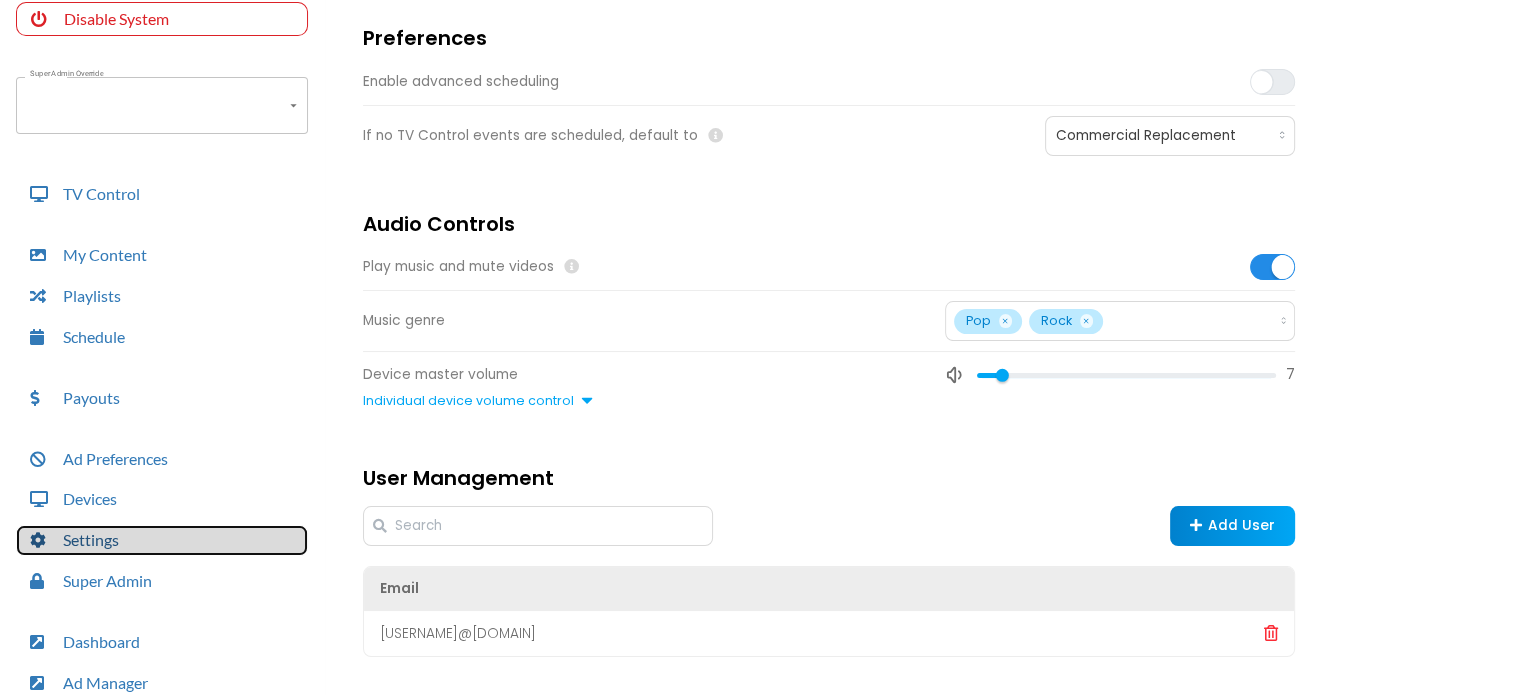 scroll, scrollTop: 0, scrollLeft: 0, axis: both 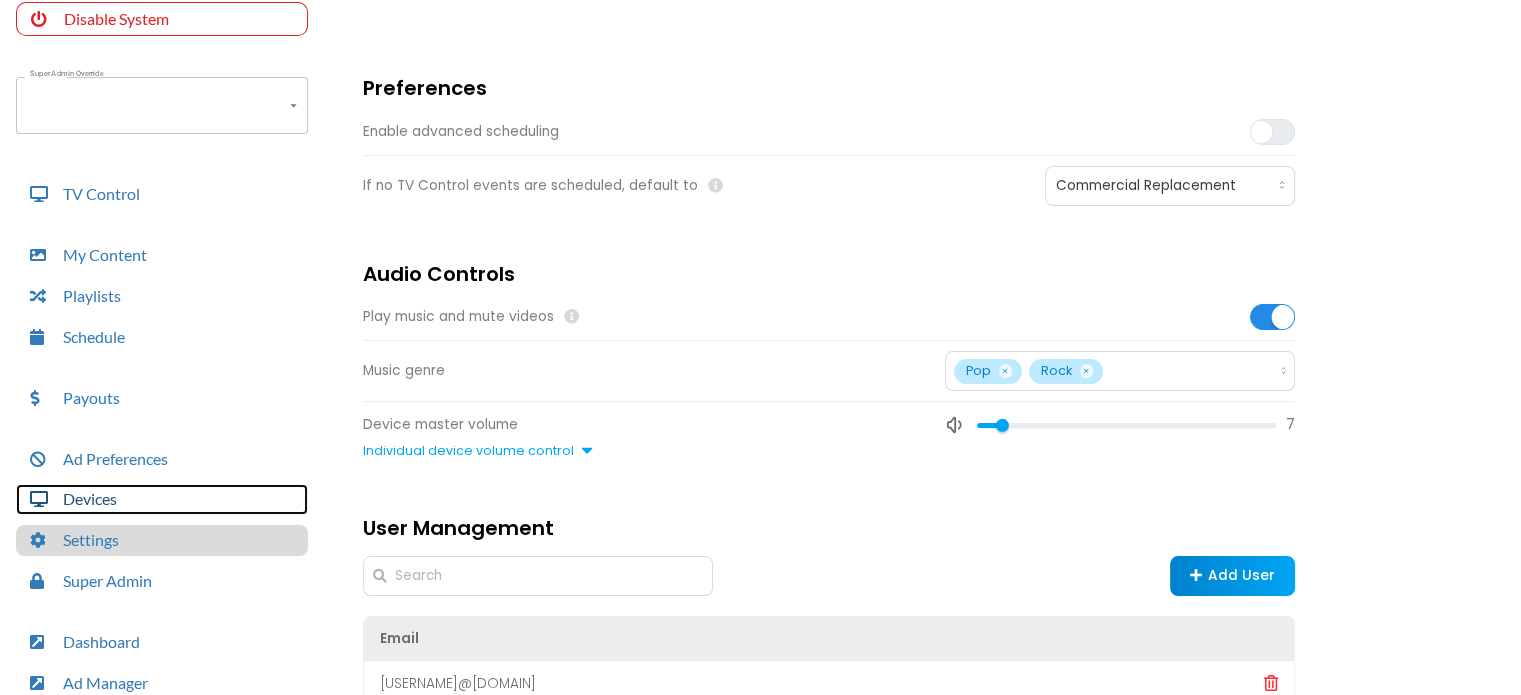 click on "Devices" at bounding box center (162, 499) 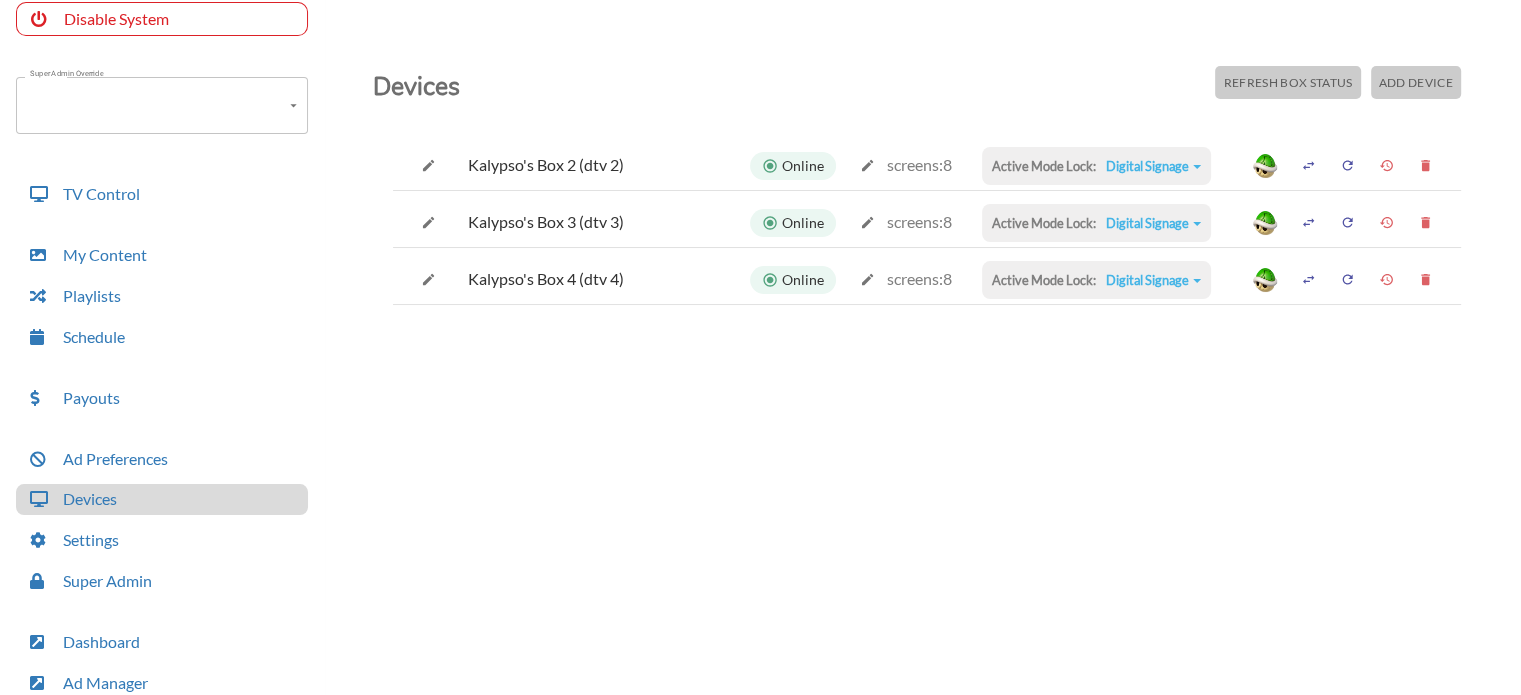 click on "Digital Signage" at bounding box center (1153, 166) 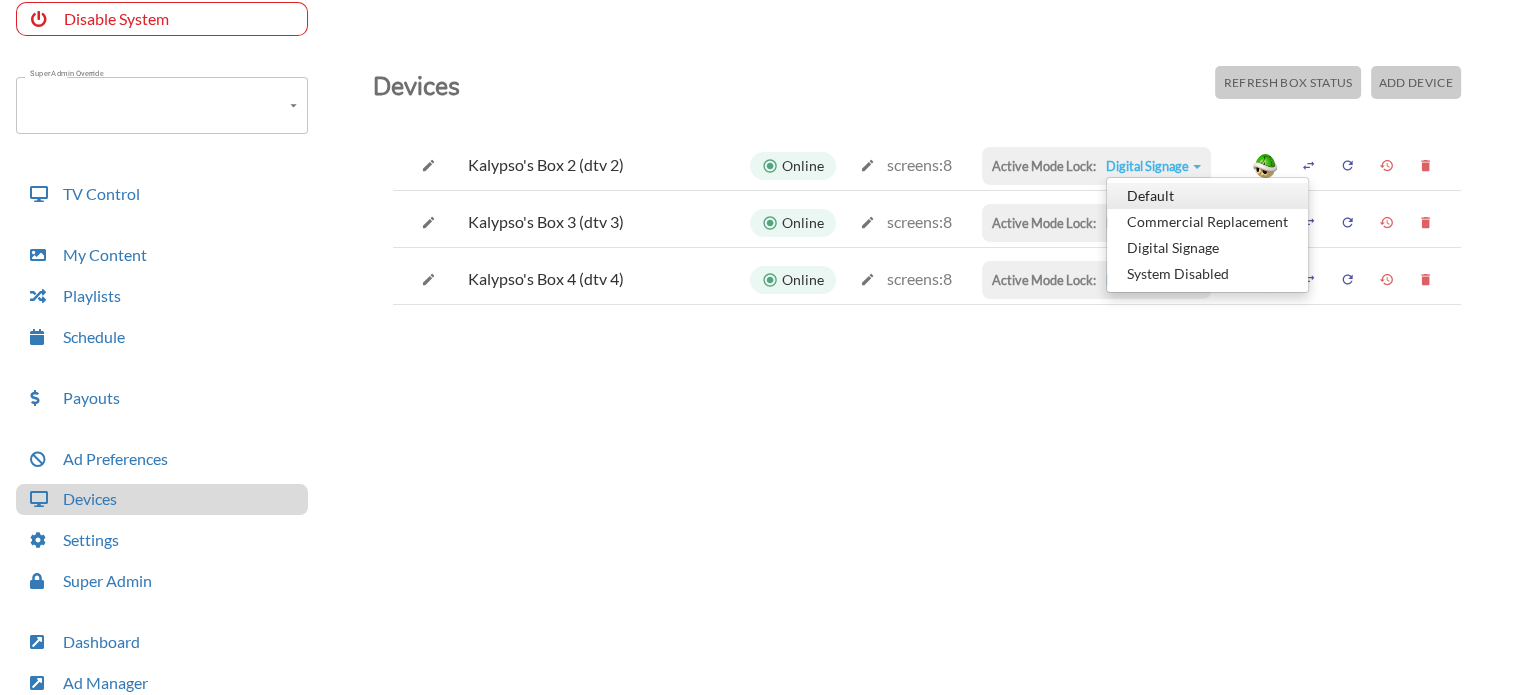 click on "Default" at bounding box center [1207, 196] 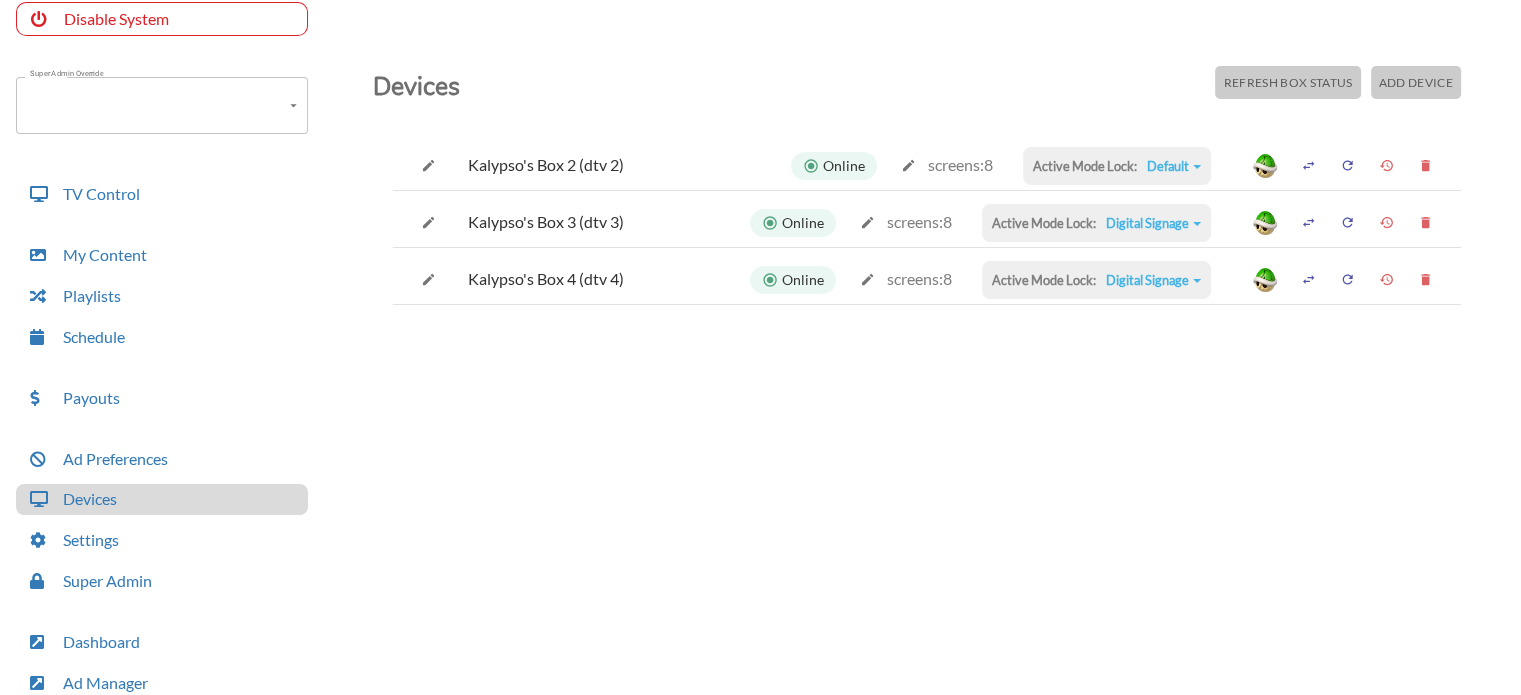 click on "Digital Signage" at bounding box center (1174, 166) 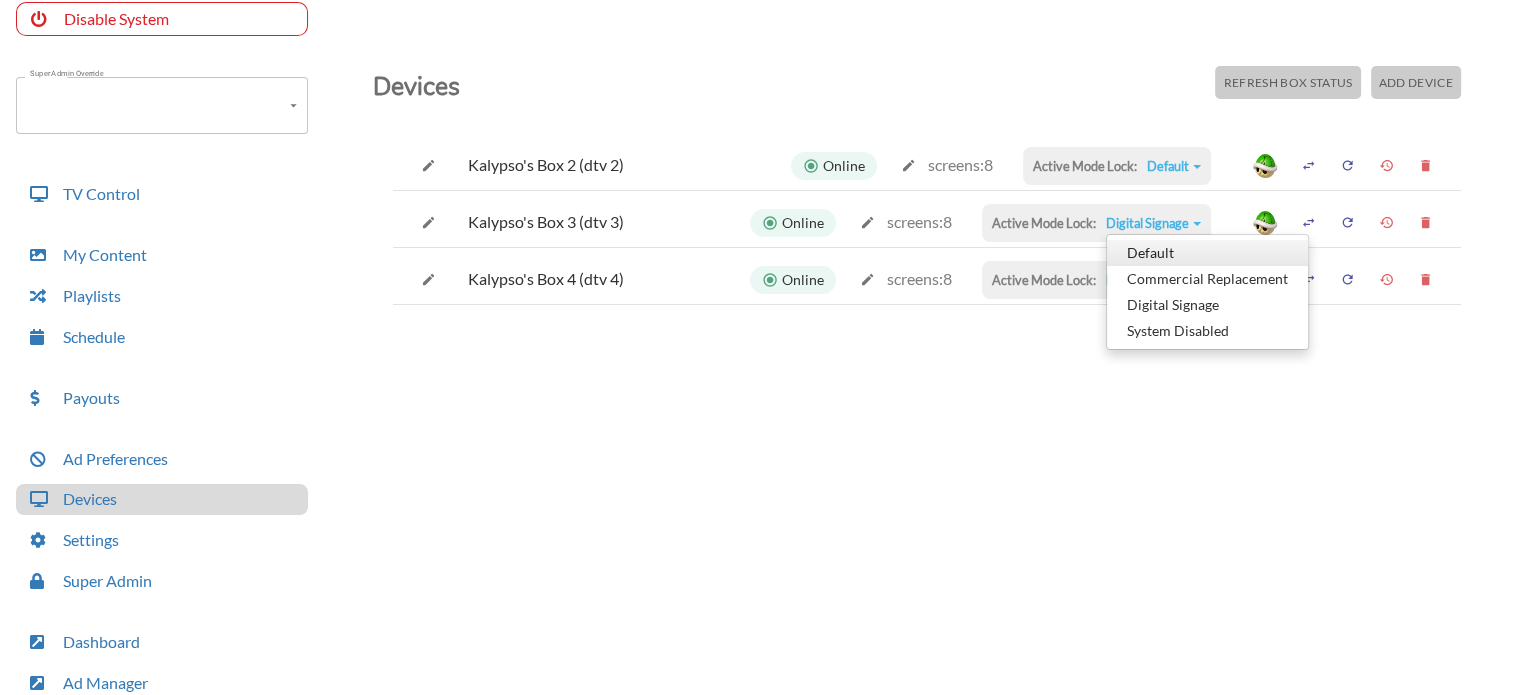 click on "Default" at bounding box center (1207, 253) 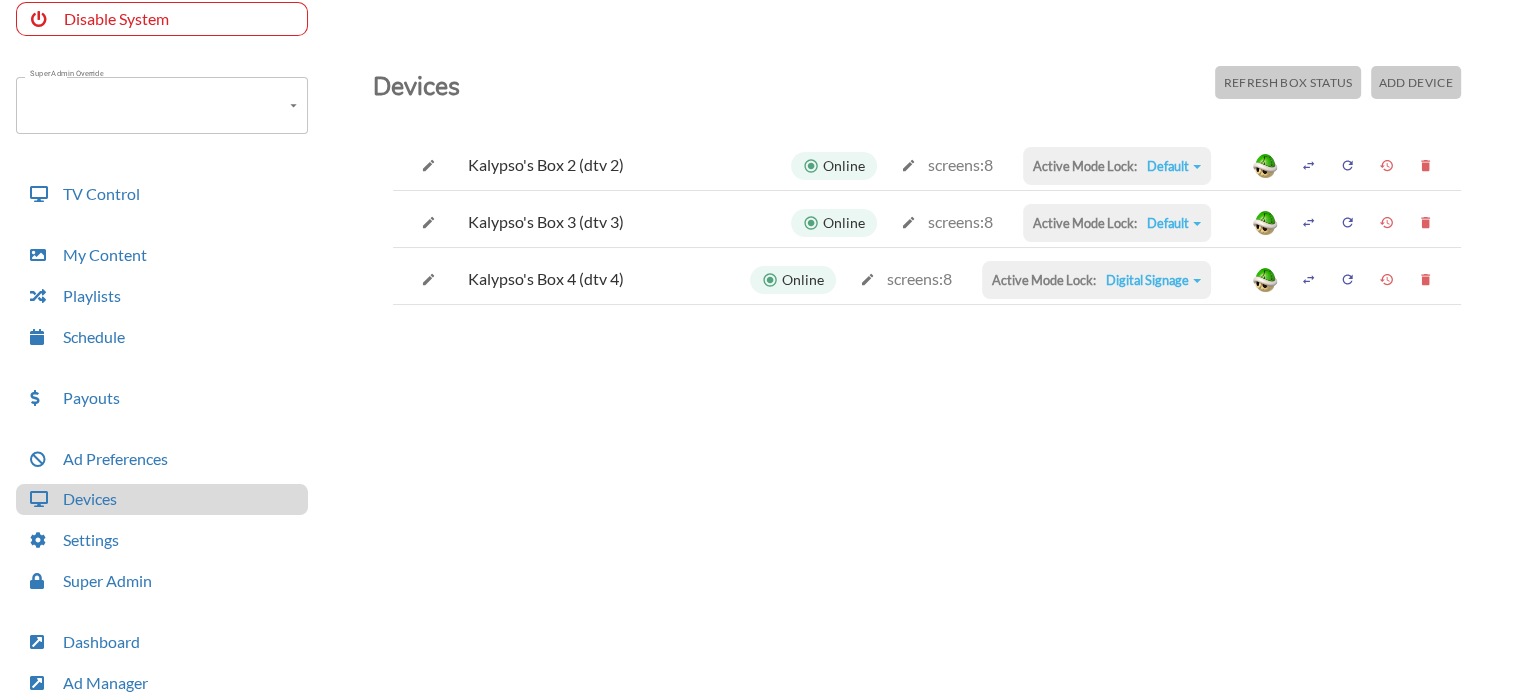 click on "Digital Signage" at bounding box center (1174, 166) 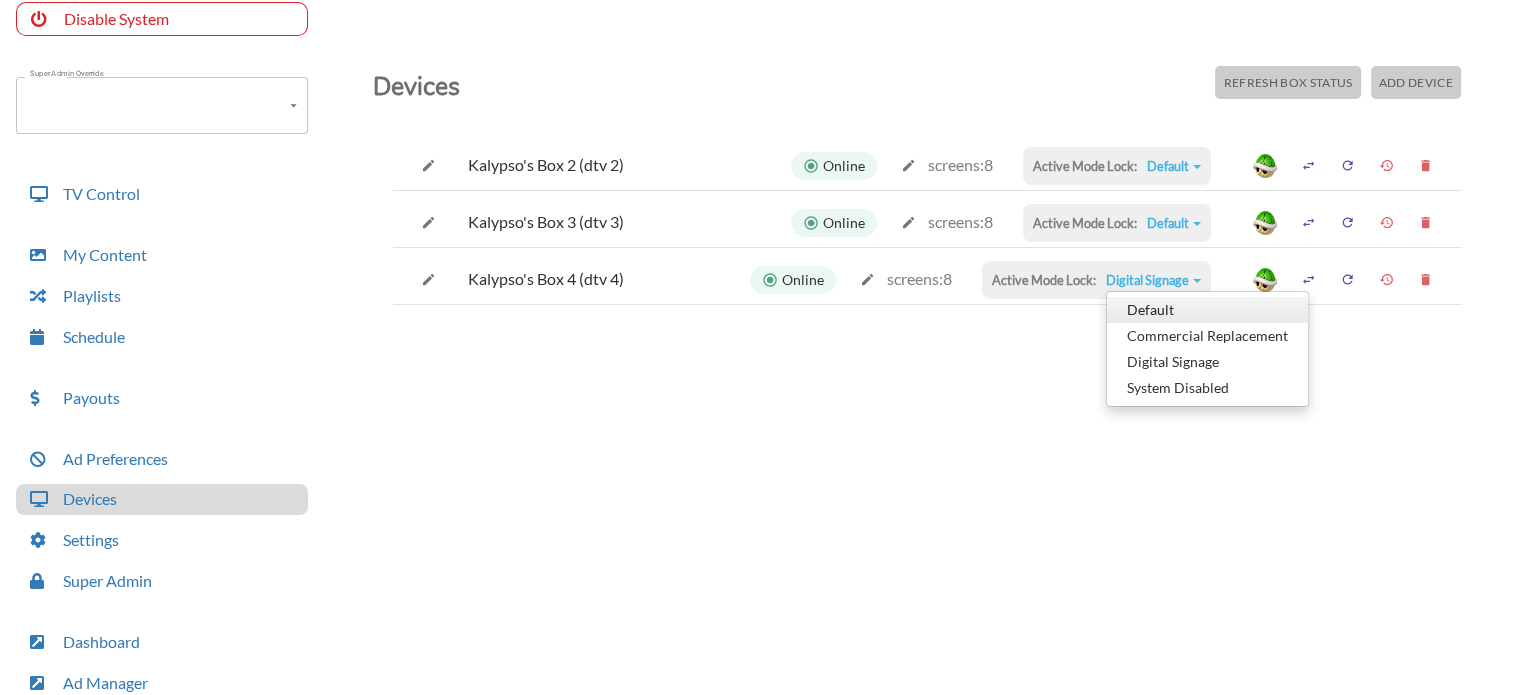click on "Default" at bounding box center [1207, 310] 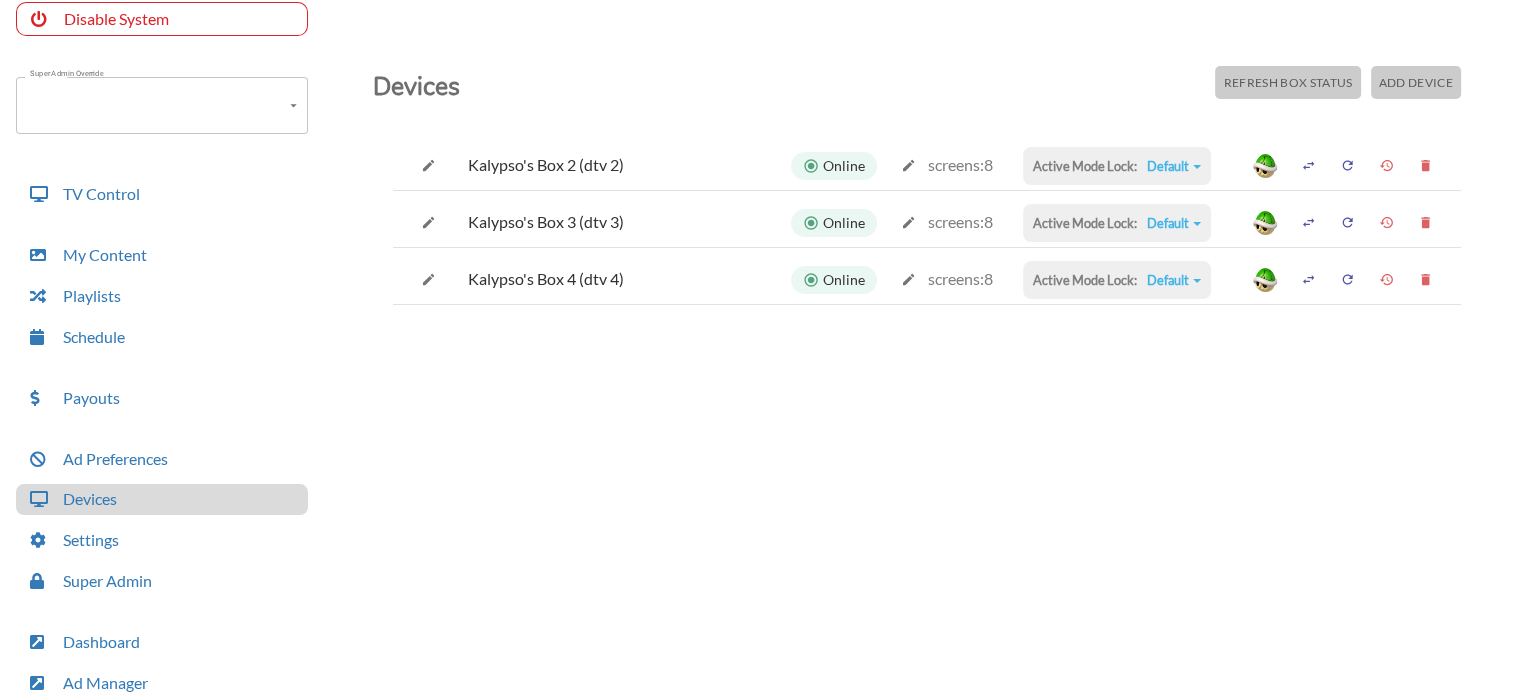 click on "Default" at bounding box center [1174, 166] 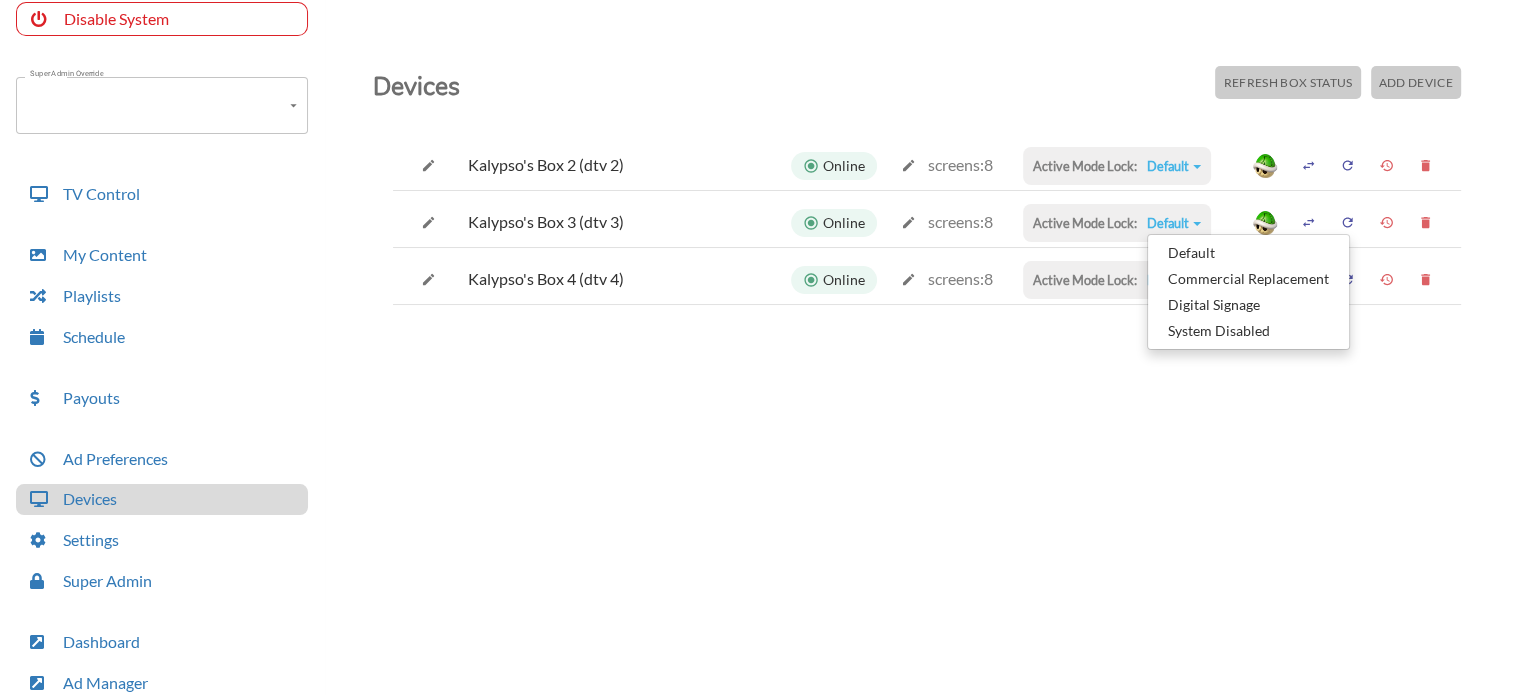 click on "Devices Refresh Box Status Add Device Kalypso's Box 2 (dtv 2) Online screens:  8 Active Mode Lock:  Default   Default Commercial Replacement Digital Signage System Disabled Kalypso's Box 3 (dtv 3) Online screens:  8 Active Mode Lock:  Default   Default Commercial Replacement Digital Signage System Disabled Kalypso's Box 4 (dtv 4) Online screens:  8 Active Mode Lock:  Default   Default Commercial Replacement Digital Signage System Disabled" at bounding box center (927, 397) 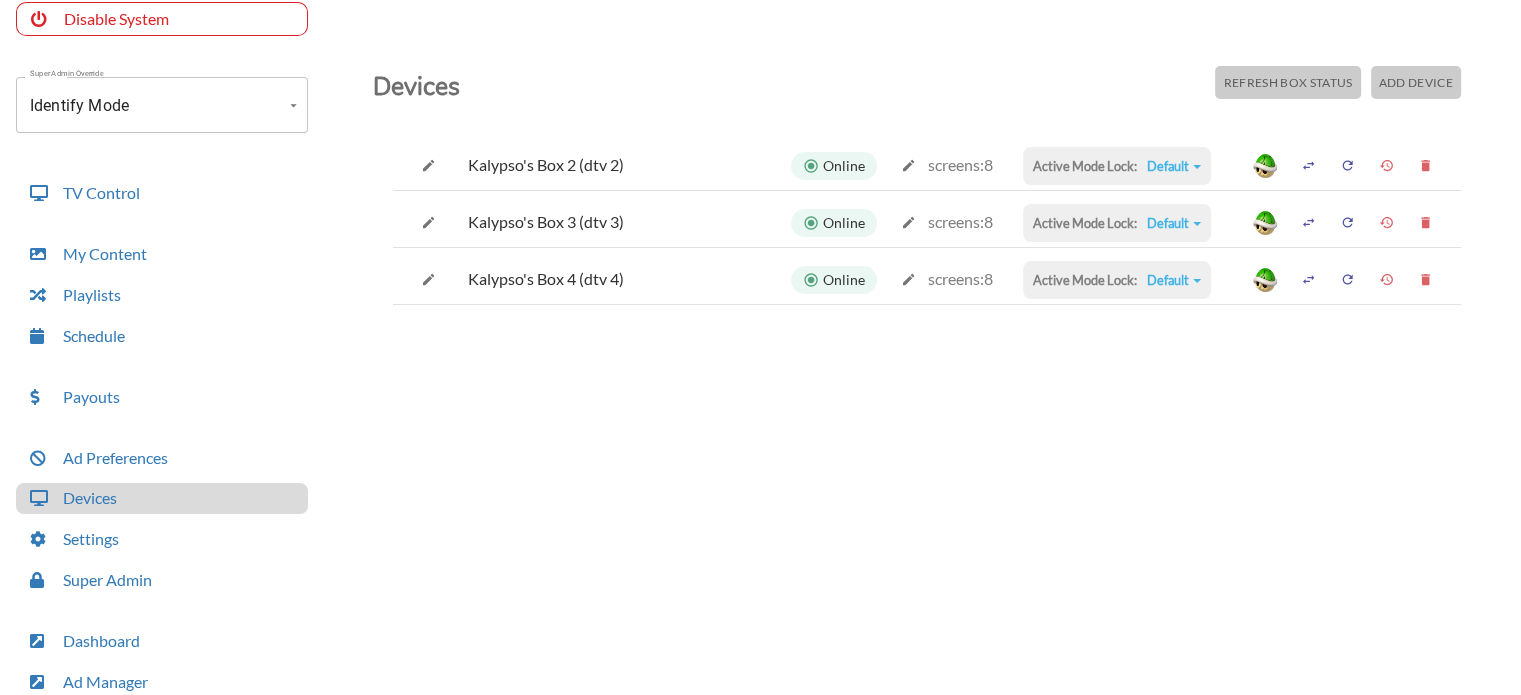click on "Account Kalypso's Sports Tavern (-OQxm6ISY981R7hq1kP3) Account Disable System Super Admin Override Identify Mode Identify Mode Mode TV Control My Content Playlists Schedule Payouts Ad Preferences Devices Settings Super Admin Dashboard Ad Manager Log Out Devices Refresh Box Status Add Device Kalypso's Box 2 (dtv 2) Online screens:  8 Active Mode Lock:  Default   Default Commercial Replacement Digital Signage System Disabled Kalypso's Box 3 (dtv 3) Online screens:  8 Active Mode Lock:  Default   Default Commercial Replacement Digital Signage System Disabled Kalypso's Box 4 (dtv 4) Online screens:  8 Active Mode Lock:  Default   Default Commercial Replacement Digital Signage System Disabled" at bounding box center (760, 352) 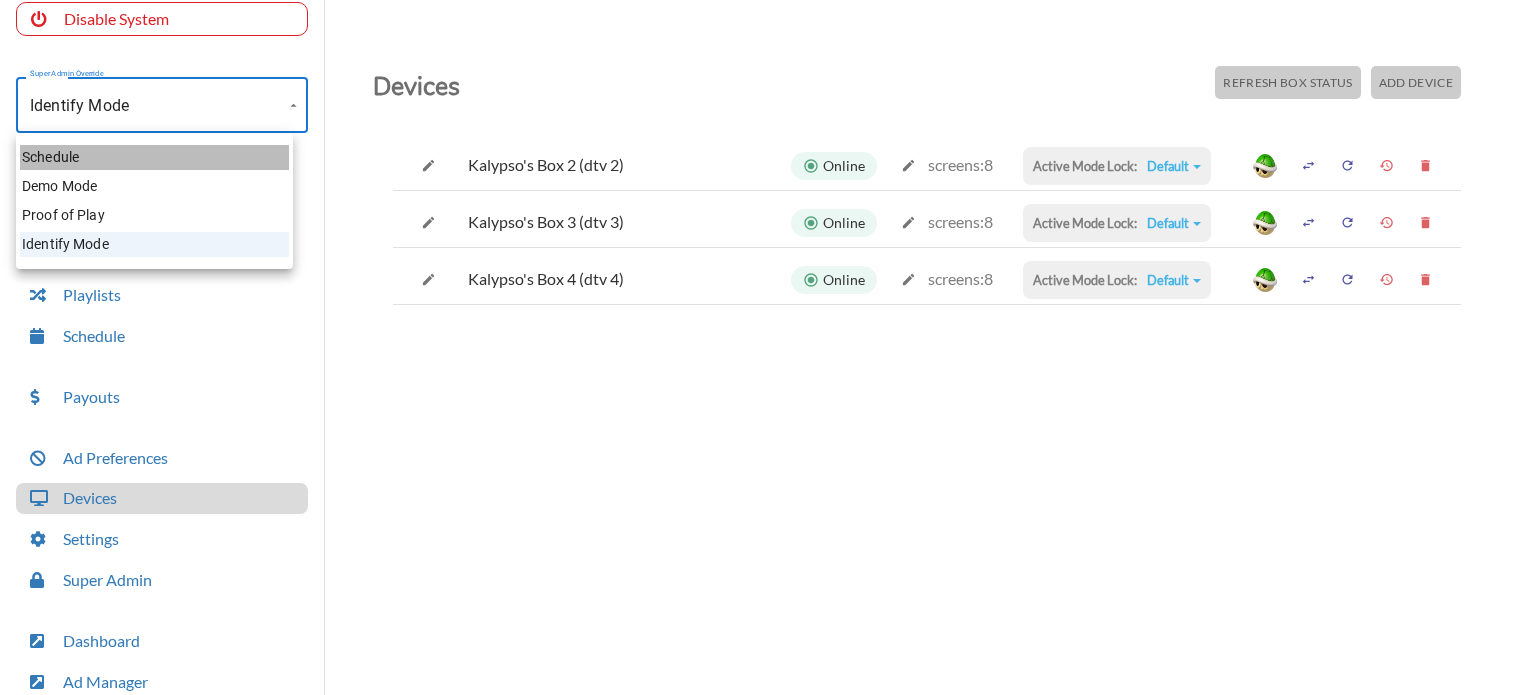 click on "Schedule" at bounding box center [154, 157] 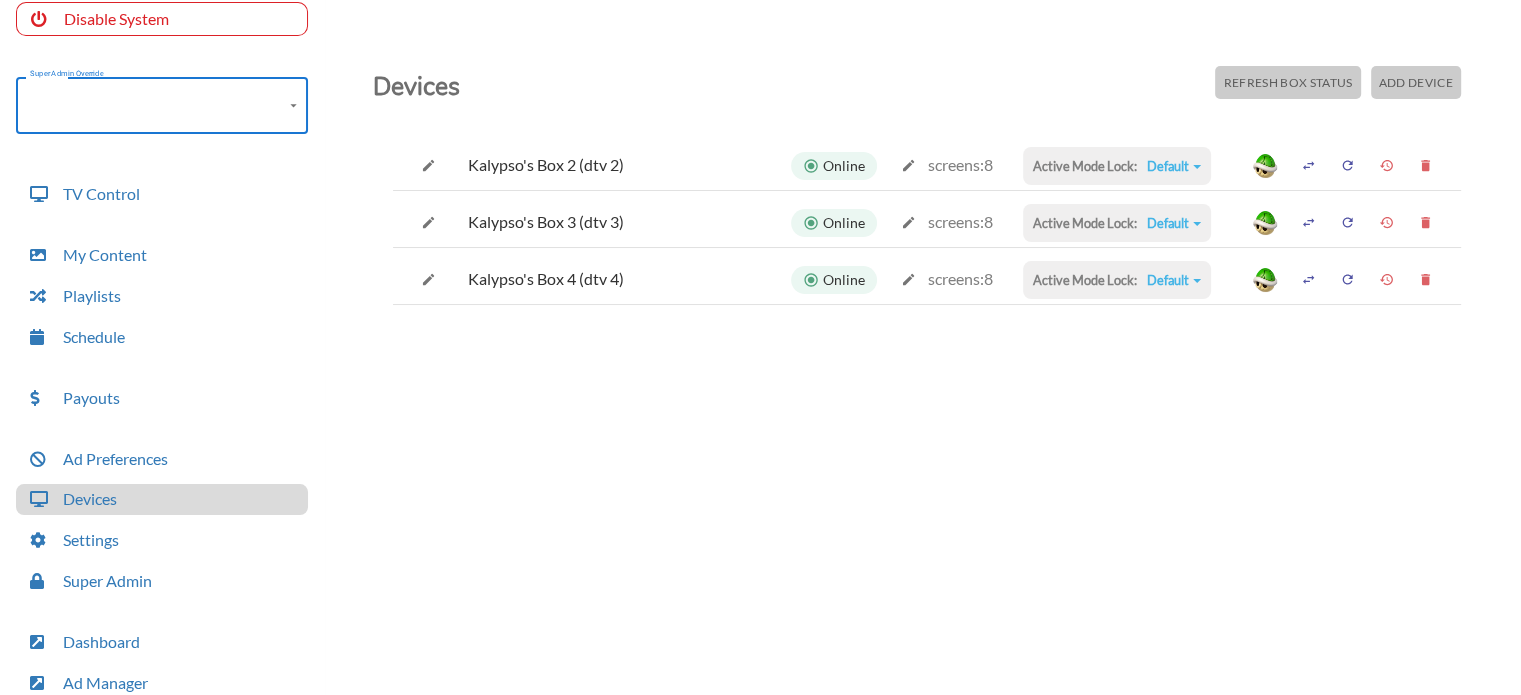 click on "Default" at bounding box center [1174, 166] 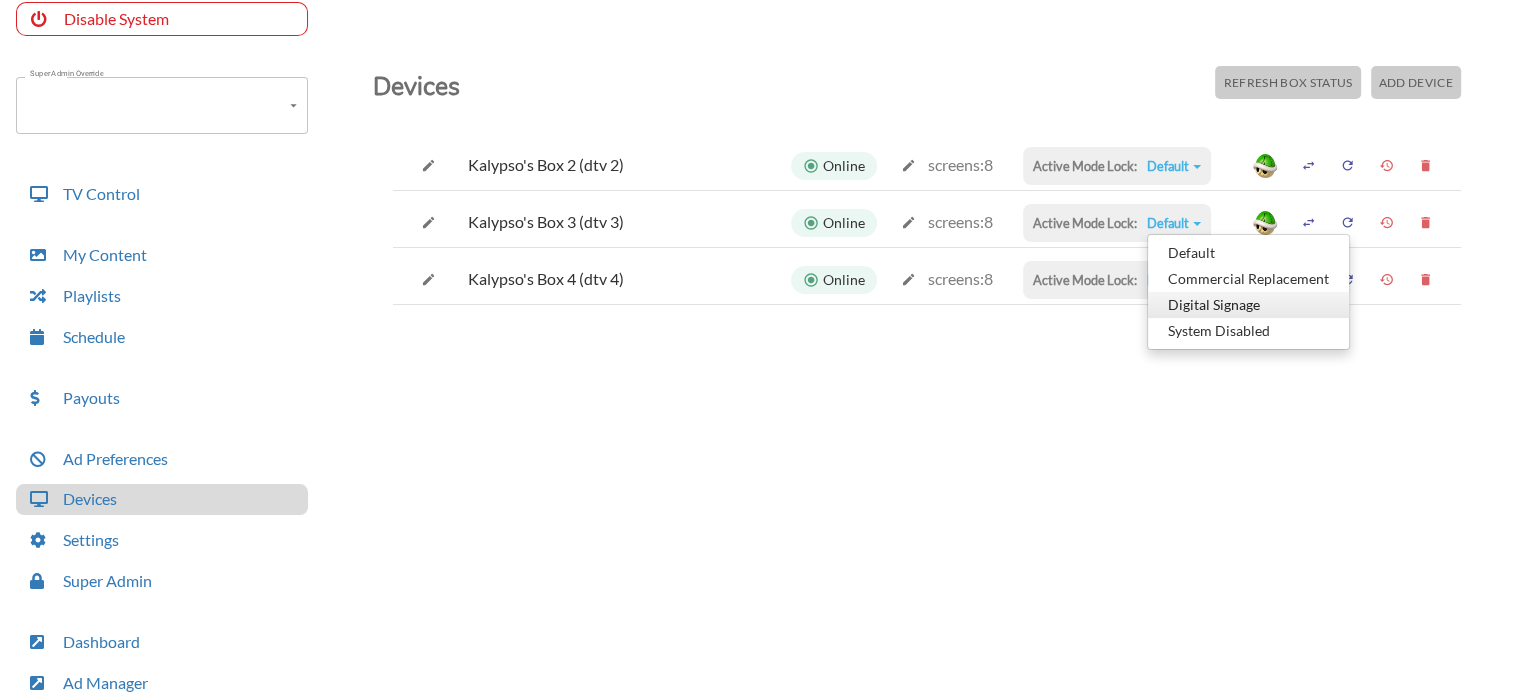 click on "Digital Signage" at bounding box center (1248, 253) 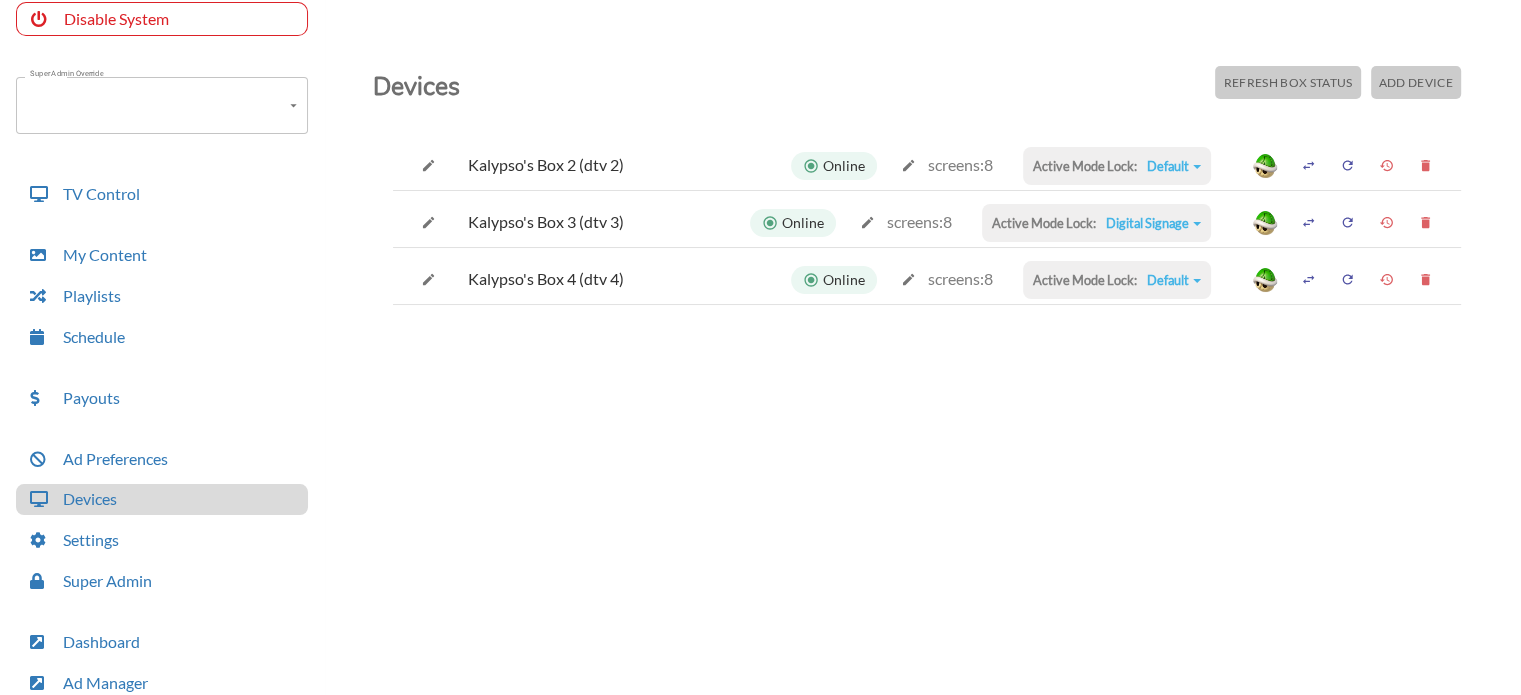 click on "Digital Signage" at bounding box center (1174, 166) 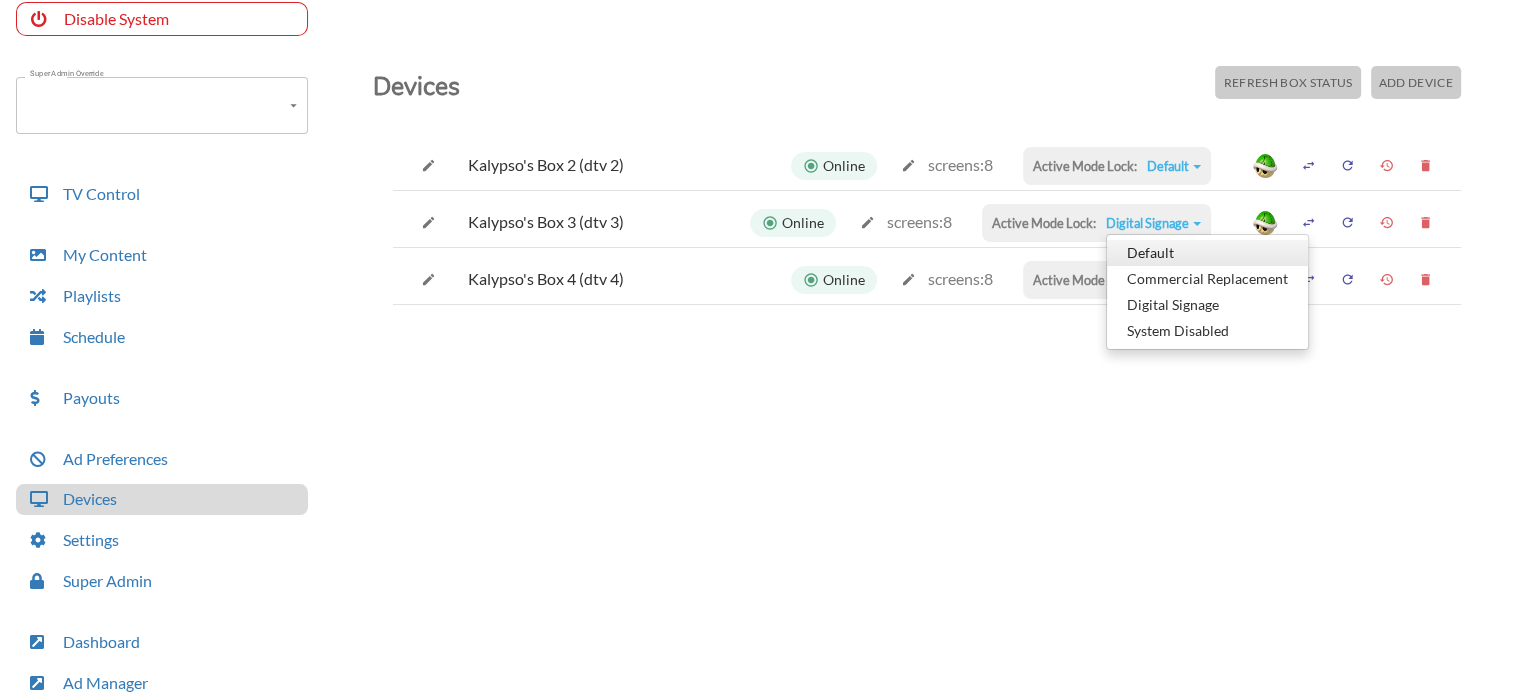 click on "Default" at bounding box center [1207, 253] 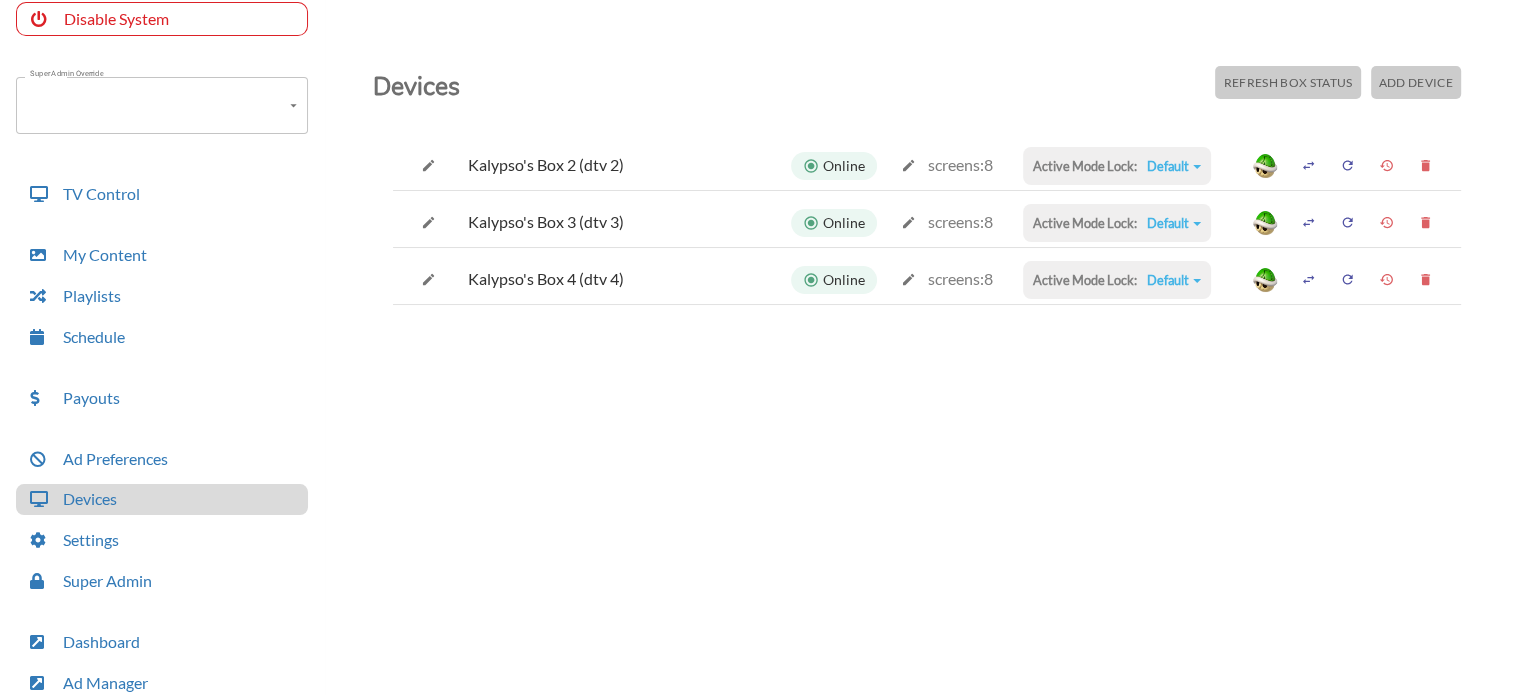 click on "Default" at bounding box center [1174, 166] 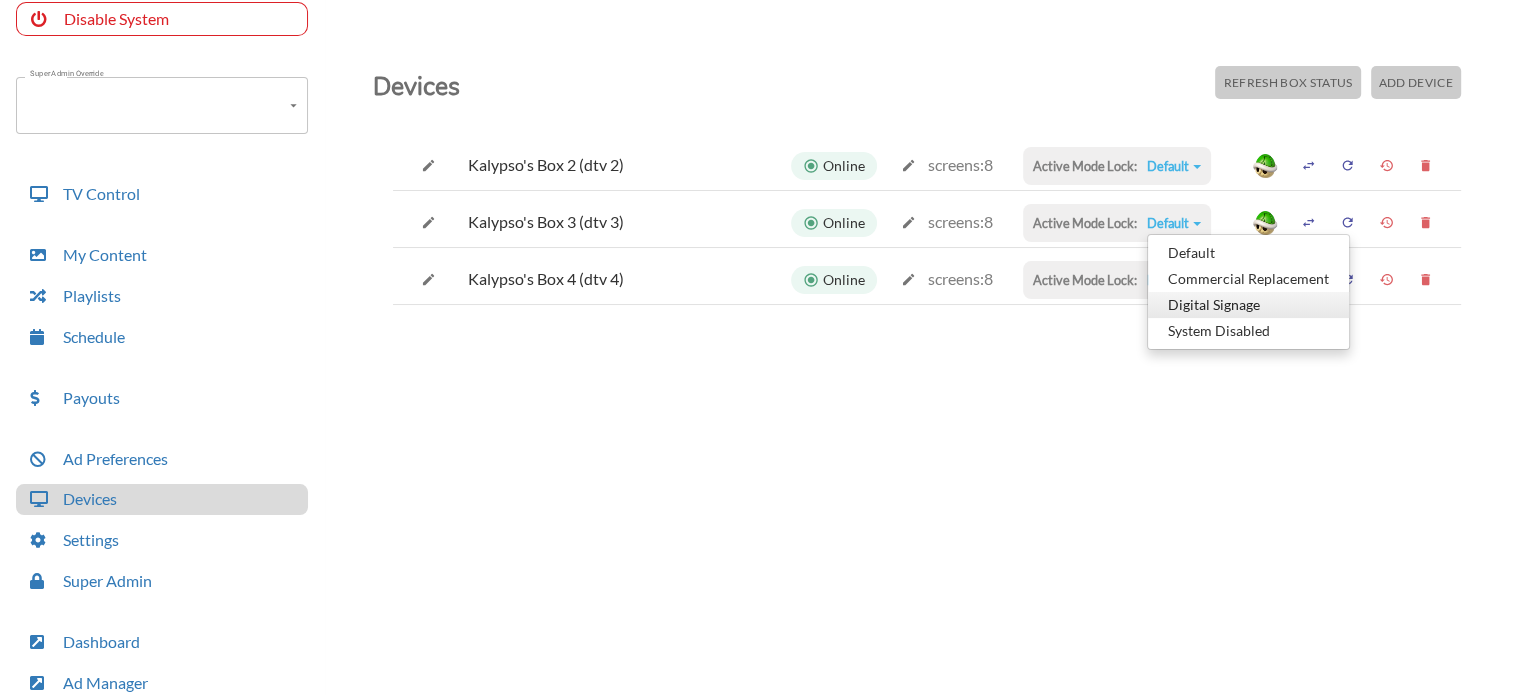 click on "Digital Signage" at bounding box center [1248, 253] 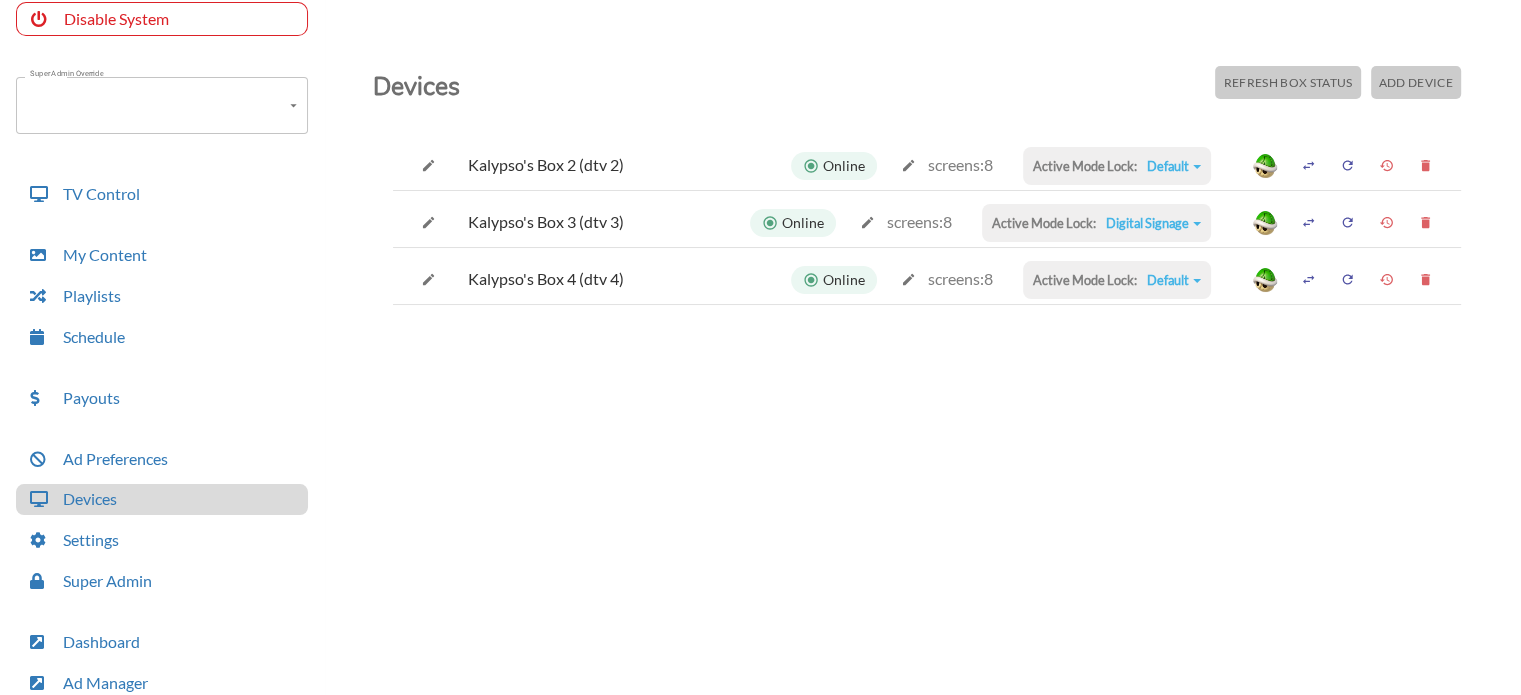 click on "Digital Signage" at bounding box center [1174, 166] 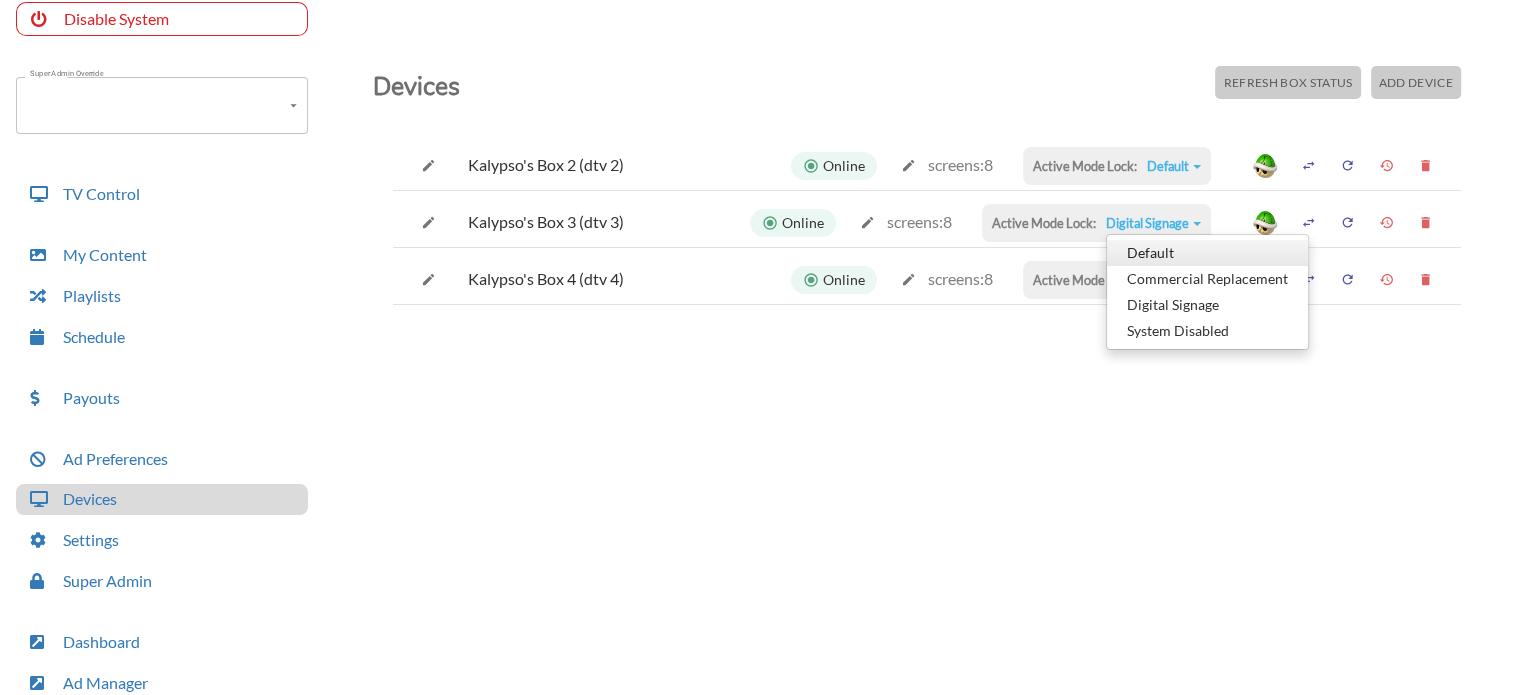 click on "Default" at bounding box center (1207, 253) 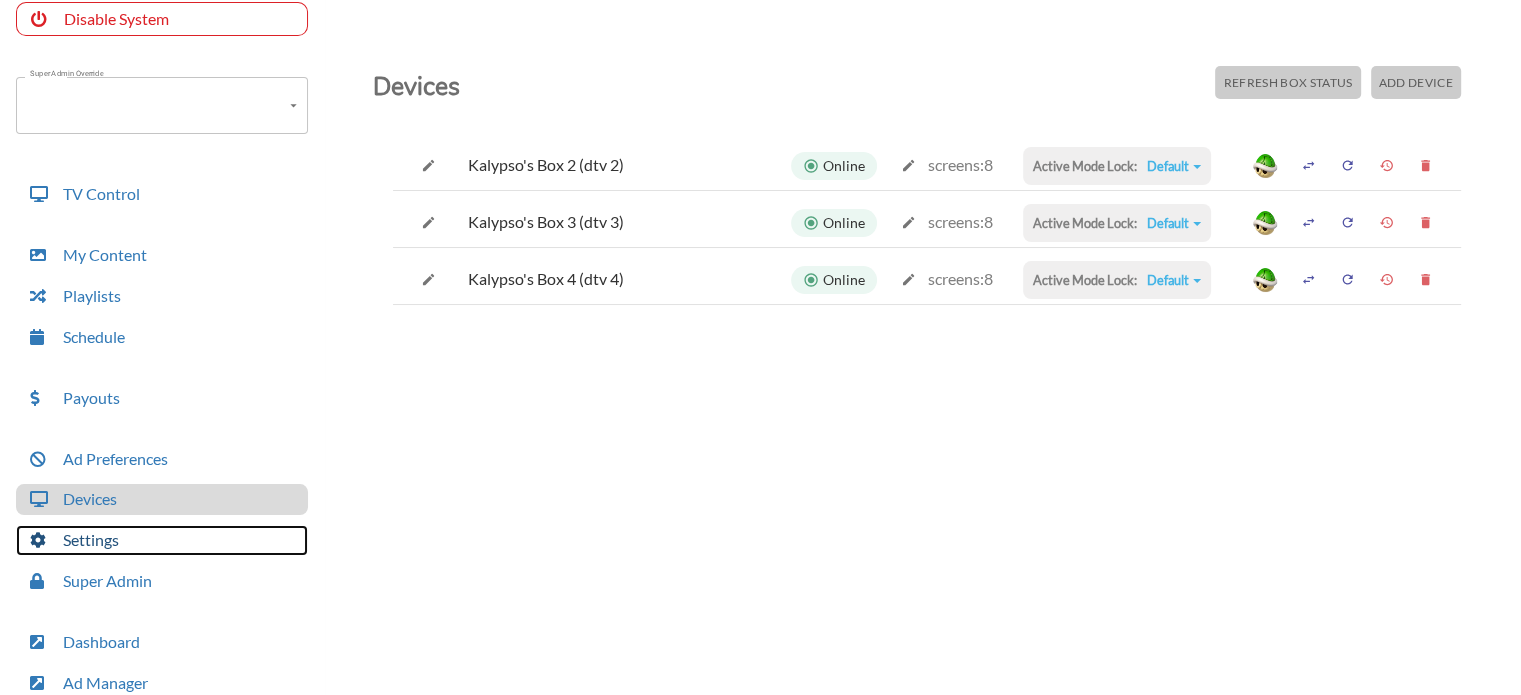 click on "Settings" at bounding box center (162, 540) 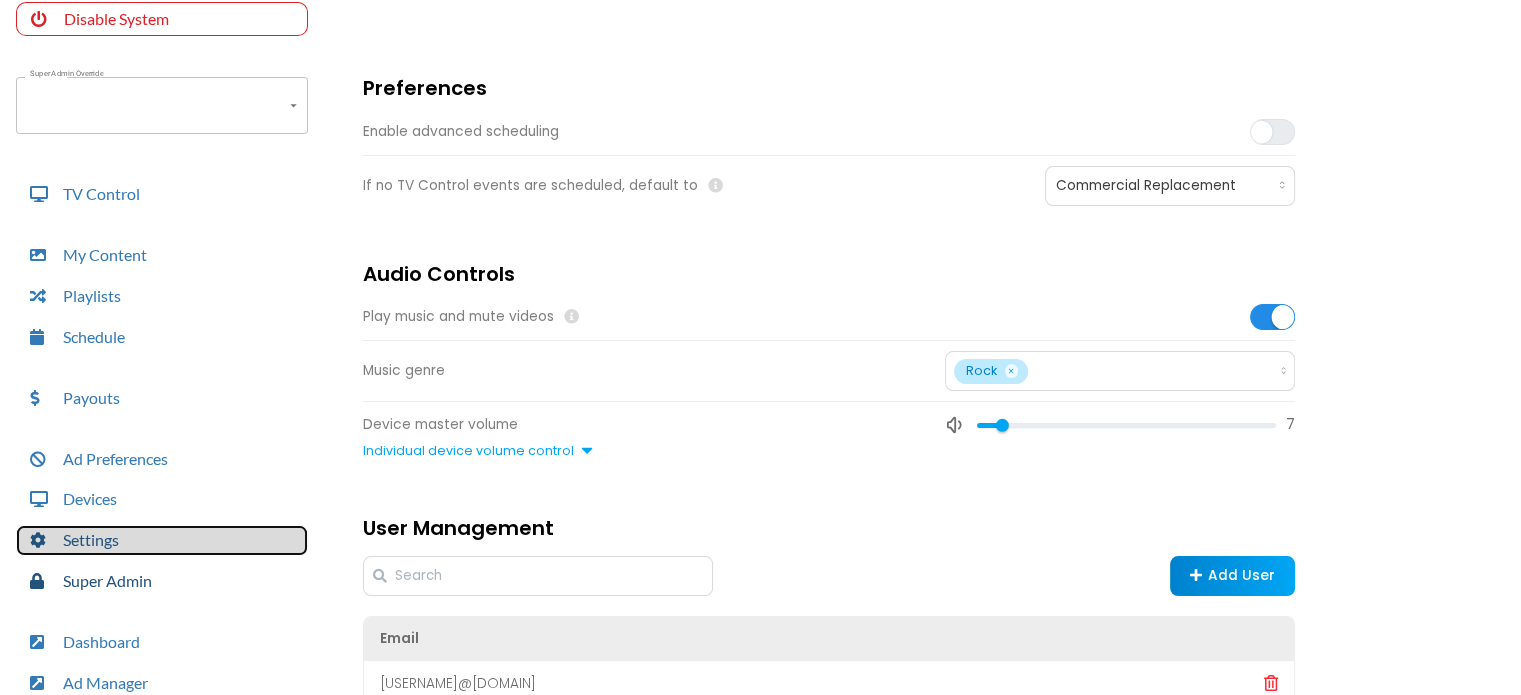 scroll, scrollTop: 232, scrollLeft: 0, axis: vertical 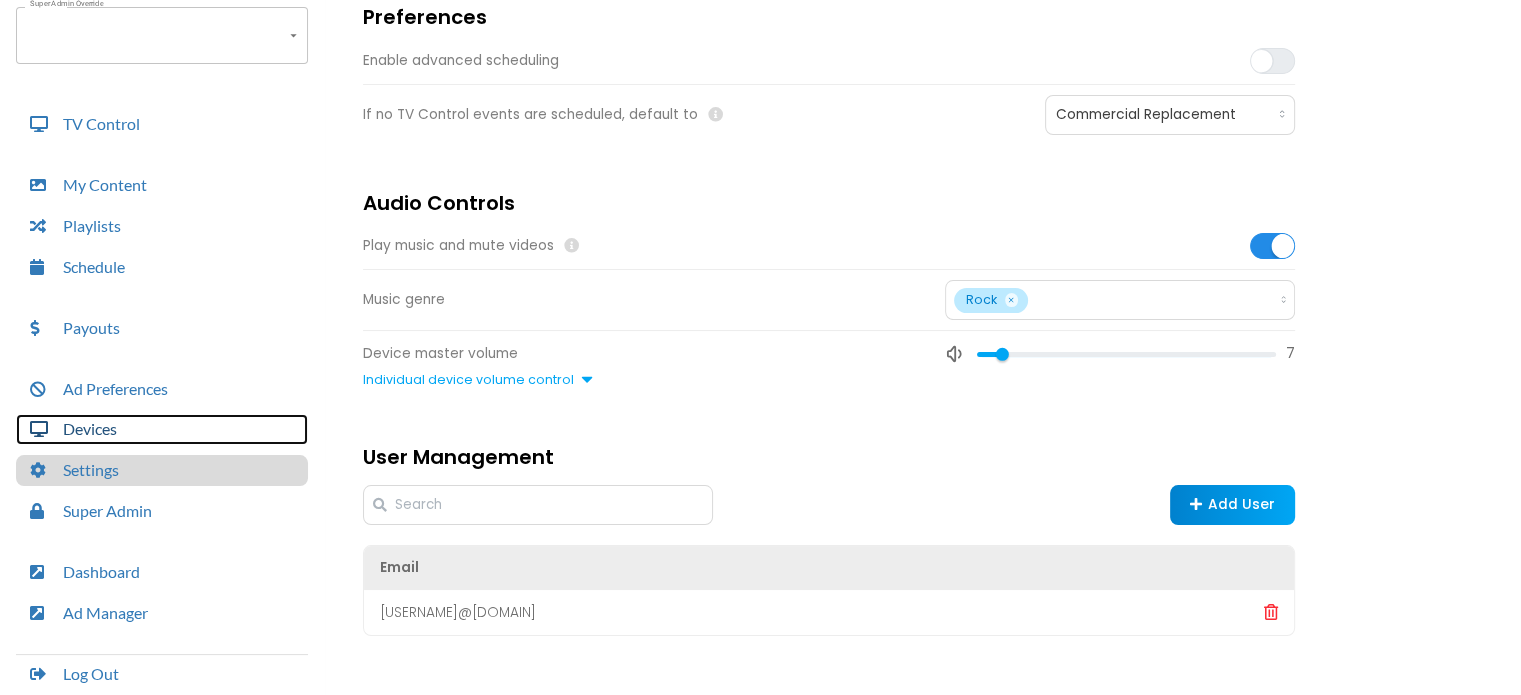 click on "Devices" at bounding box center (162, 429) 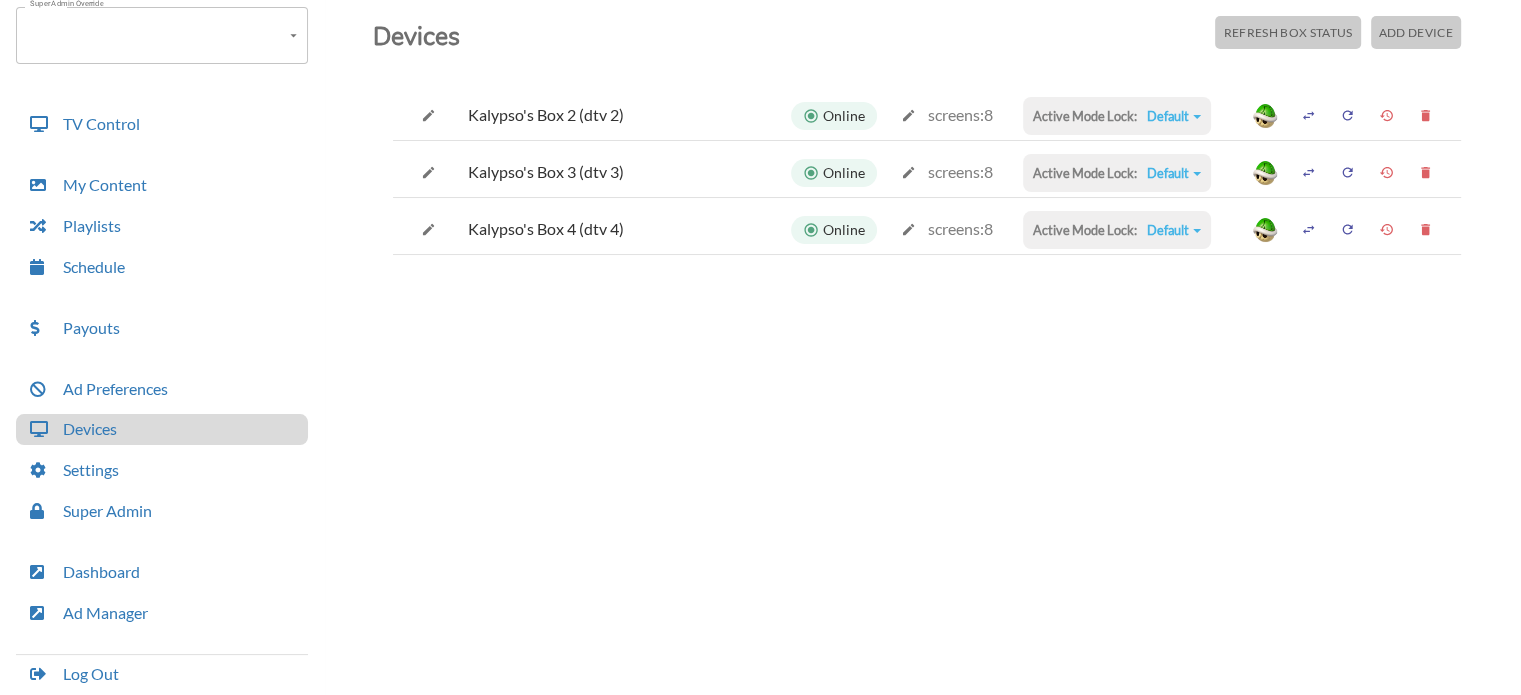 click on "Default" at bounding box center (1174, 116) 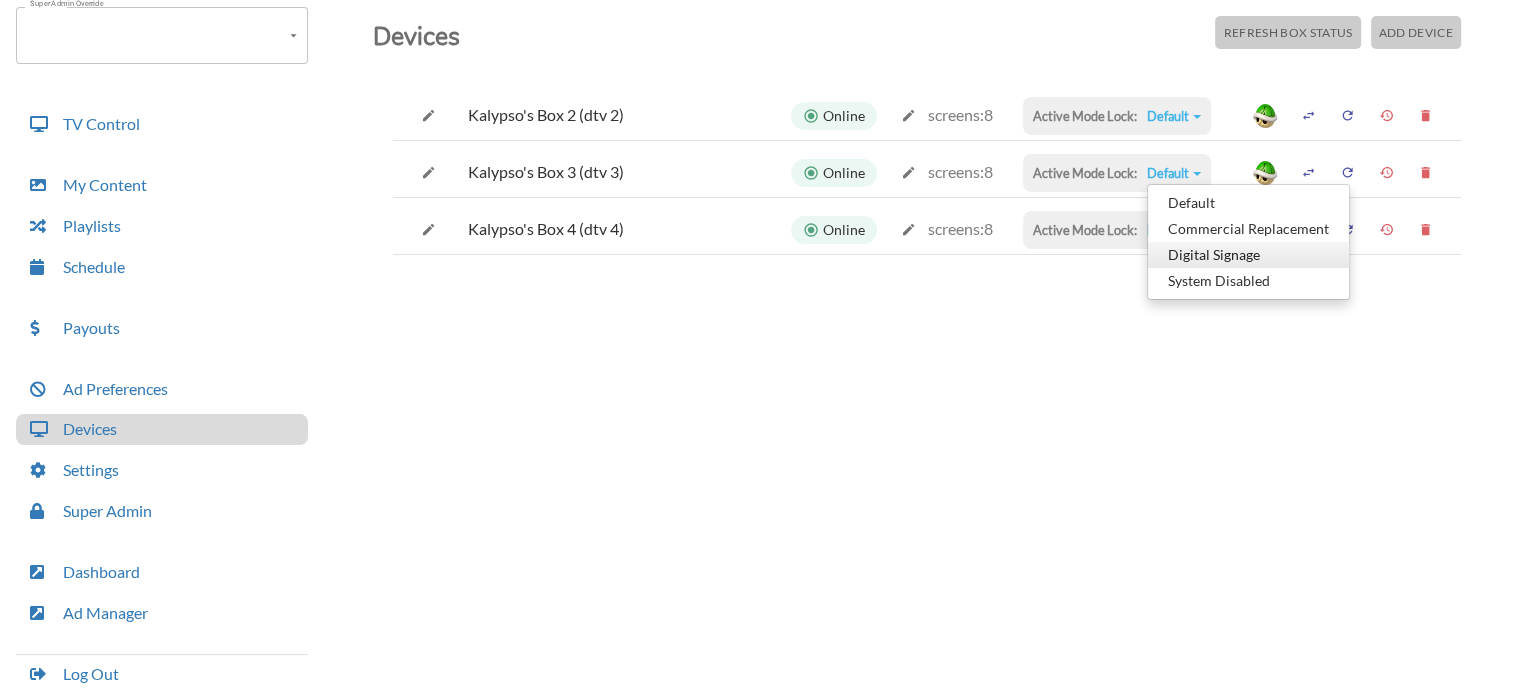 click on "Digital Signage" at bounding box center (1248, 203) 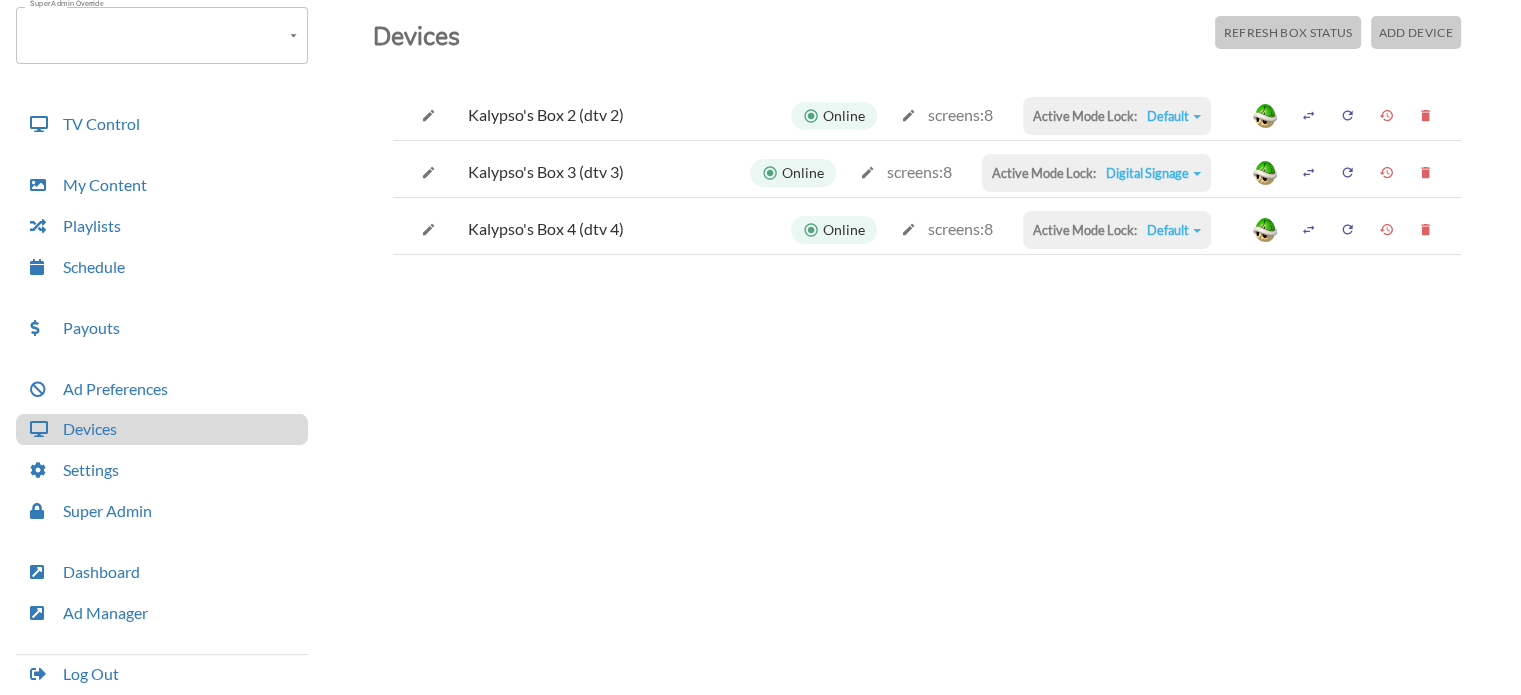 click on "Digital Signage" at bounding box center (1174, 116) 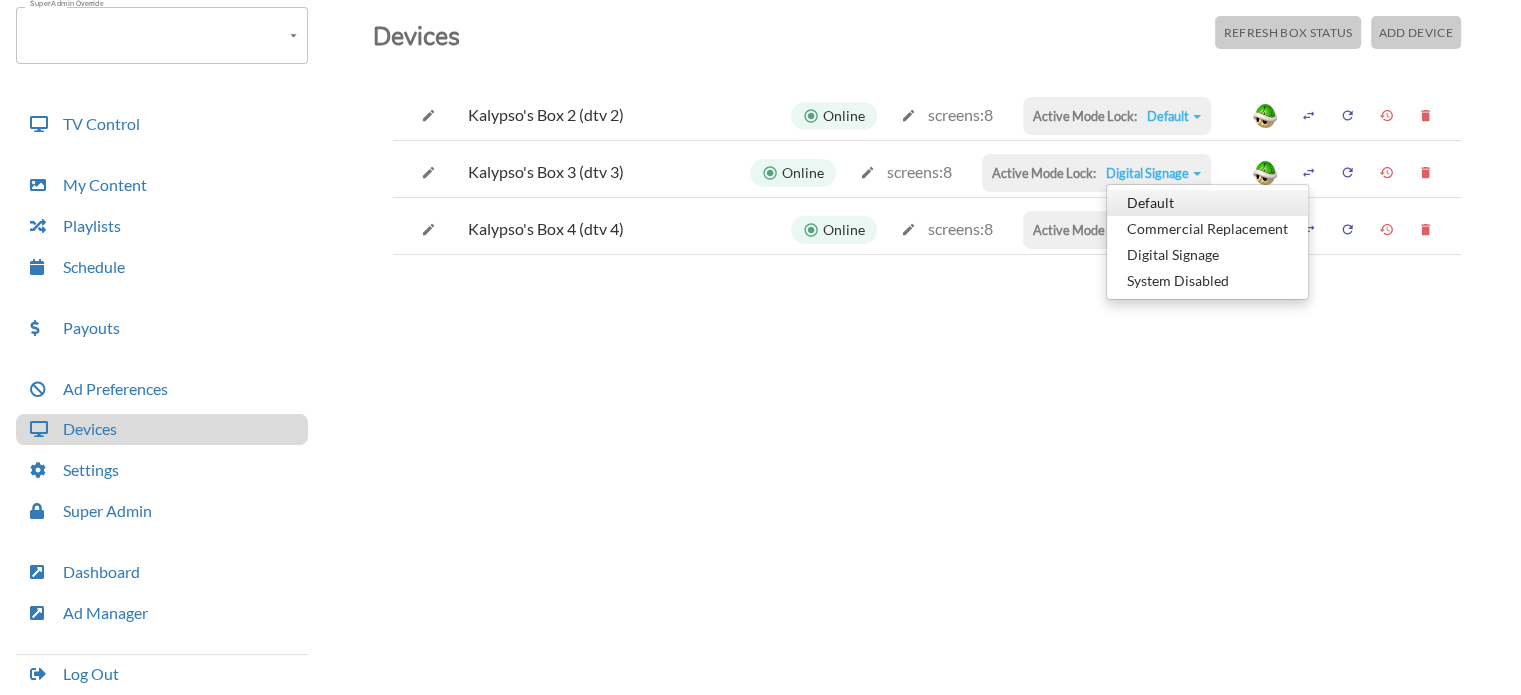 click on "Default" at bounding box center (1207, 203) 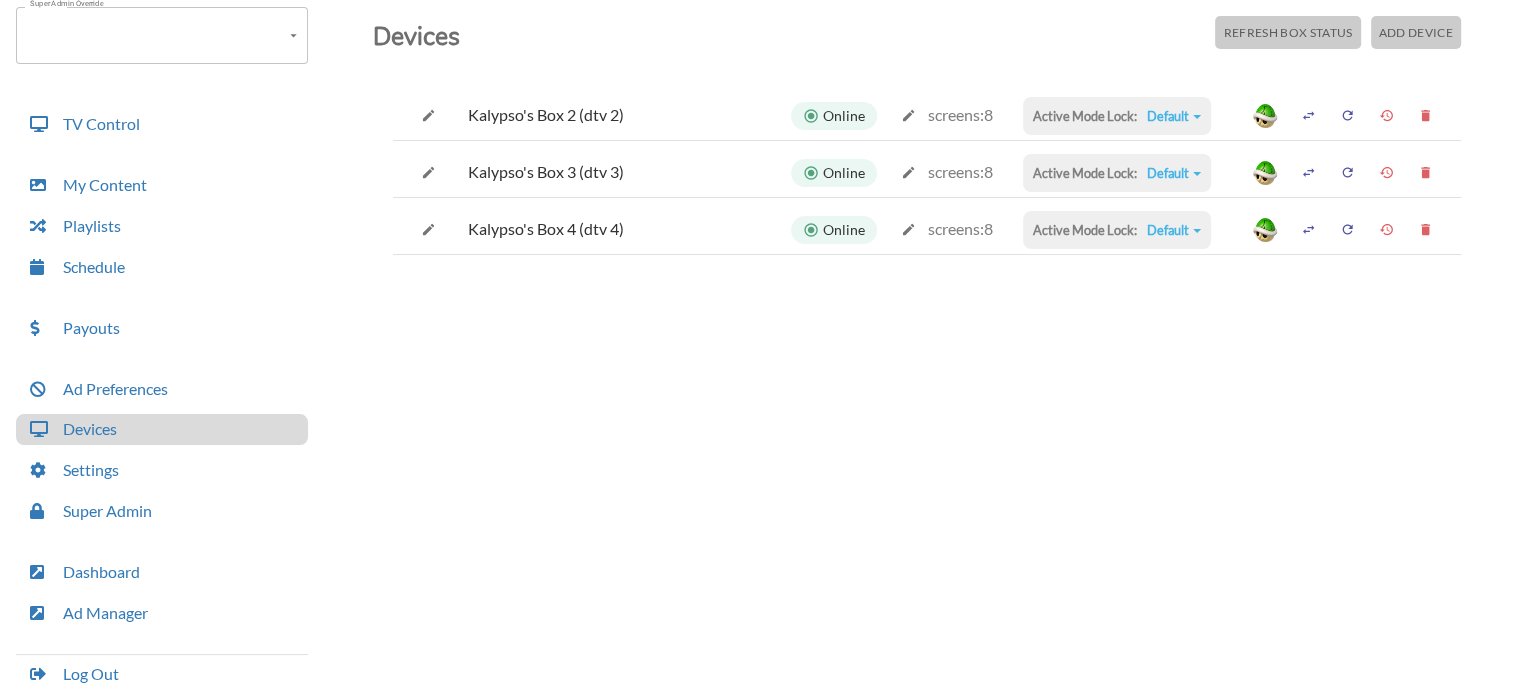 scroll, scrollTop: 231, scrollLeft: 0, axis: vertical 